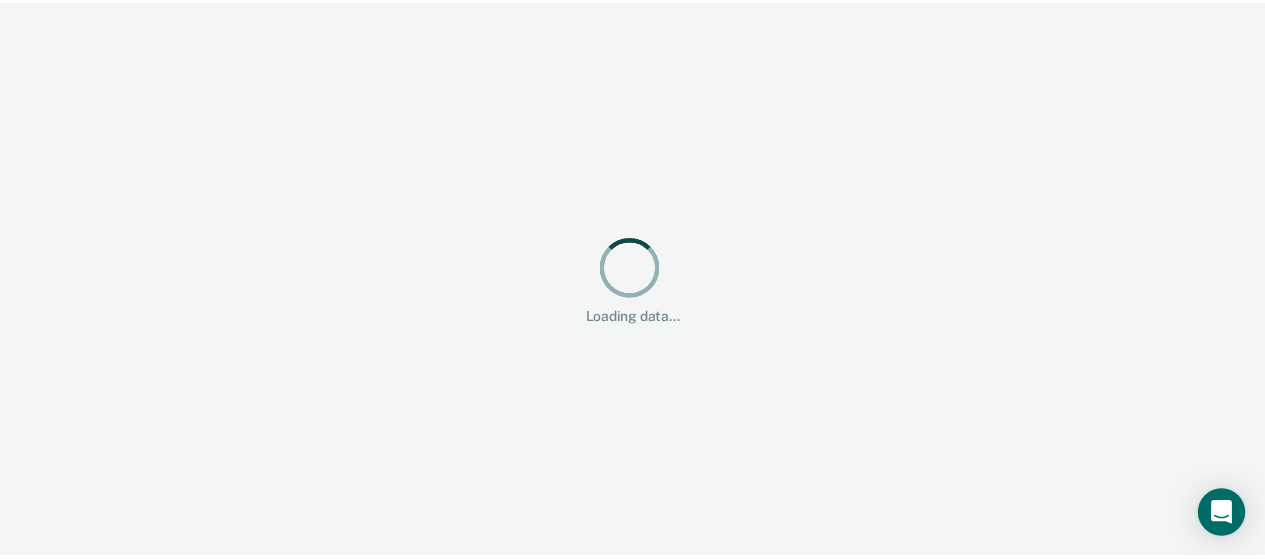 scroll, scrollTop: 0, scrollLeft: 0, axis: both 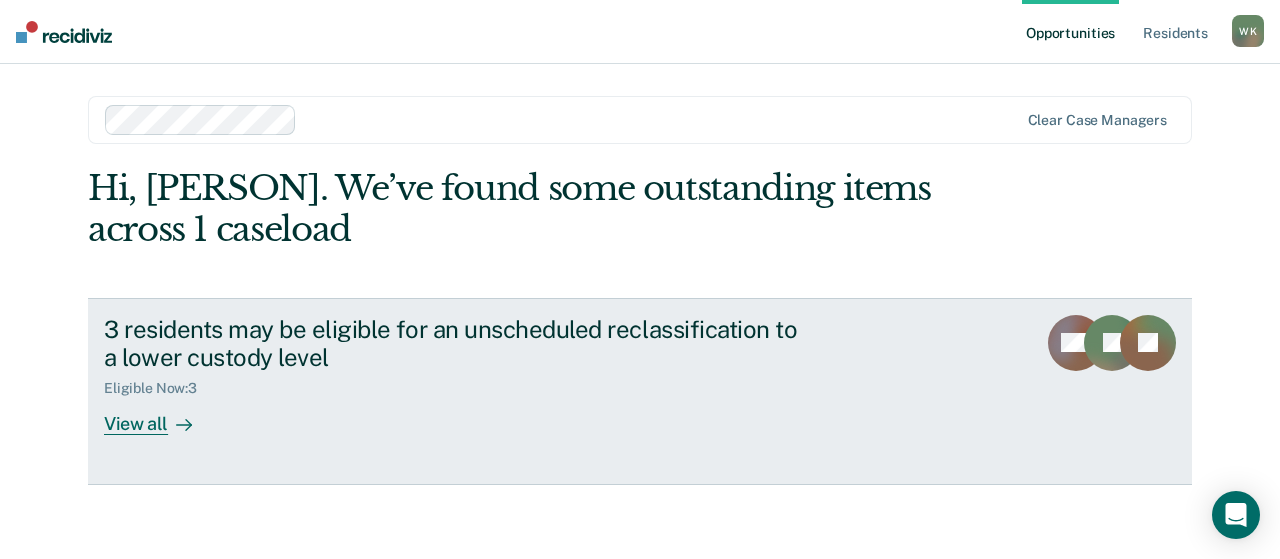 click on "View all" at bounding box center [160, 416] 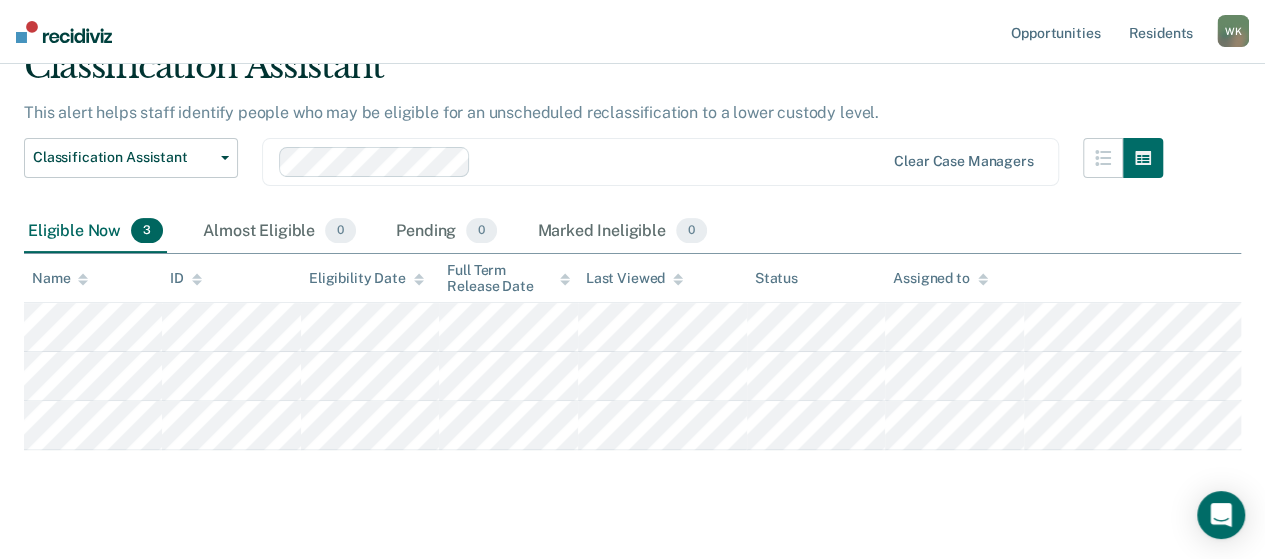 scroll, scrollTop: 93, scrollLeft: 0, axis: vertical 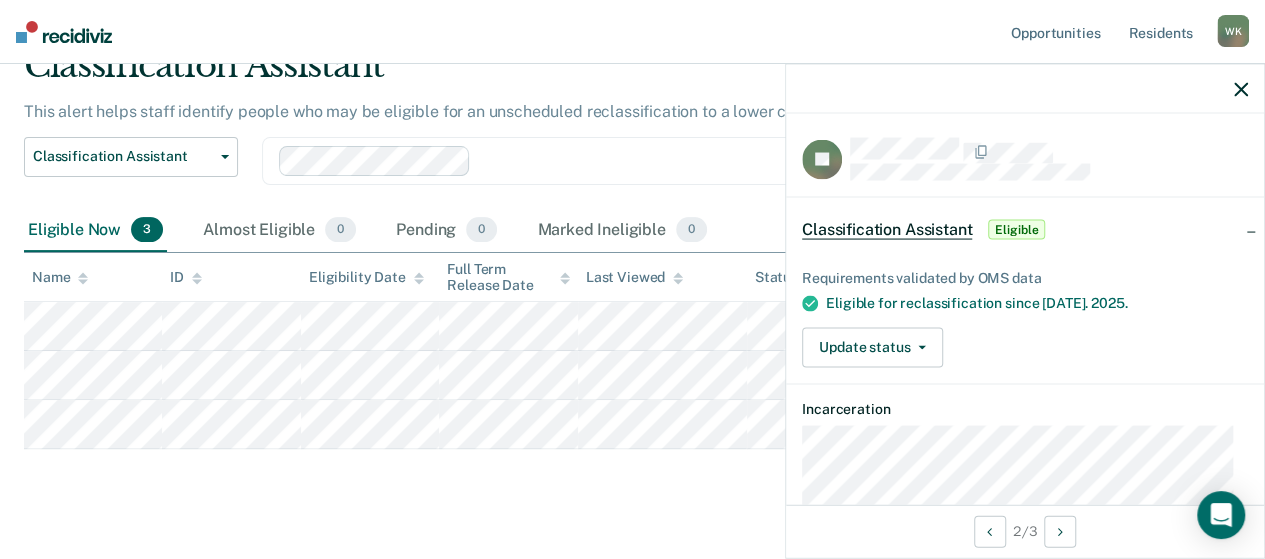 click 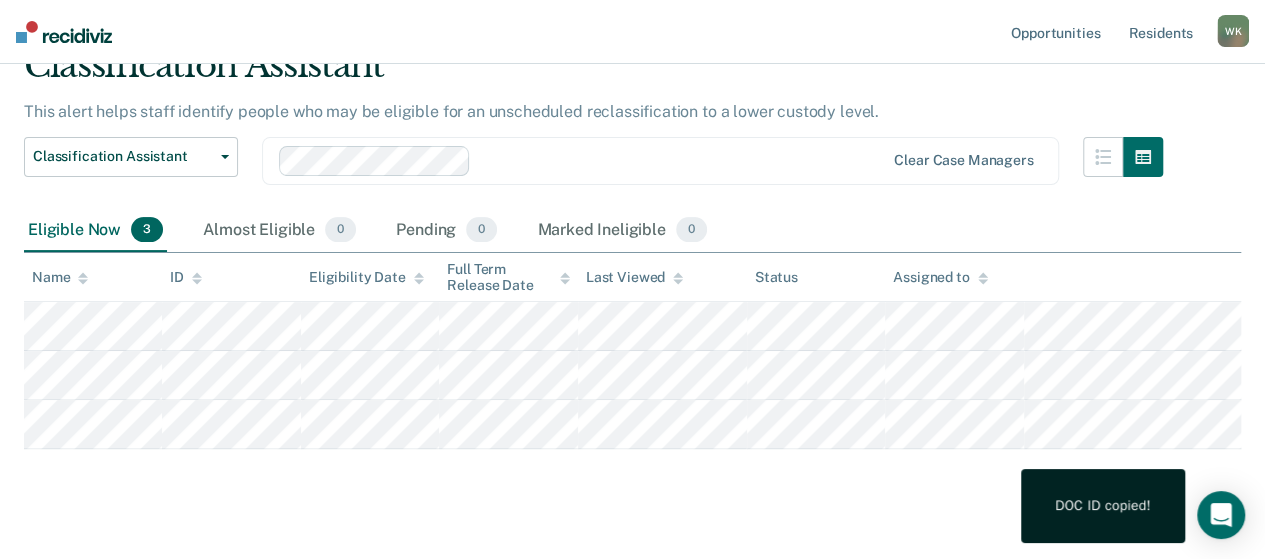 click on "Classification Assistant   This alert helps staff identify people who may be eligible for an unscheduled reclassification to a lower custody level.  Classification Assistant Classification Assistant Clear   case managers Eligible Now 3 Almost Eligible 0 Pending 0 Marked Ineligible 0
To pick up a draggable item, press the space bar.
While dragging, use the arrow keys to move the item.
Press space again to drop the item in its new position, or press escape to cancel.
Name ID Eligibility Date Full Term Release Date Last Viewed Status Assigned to" at bounding box center (632, 276) 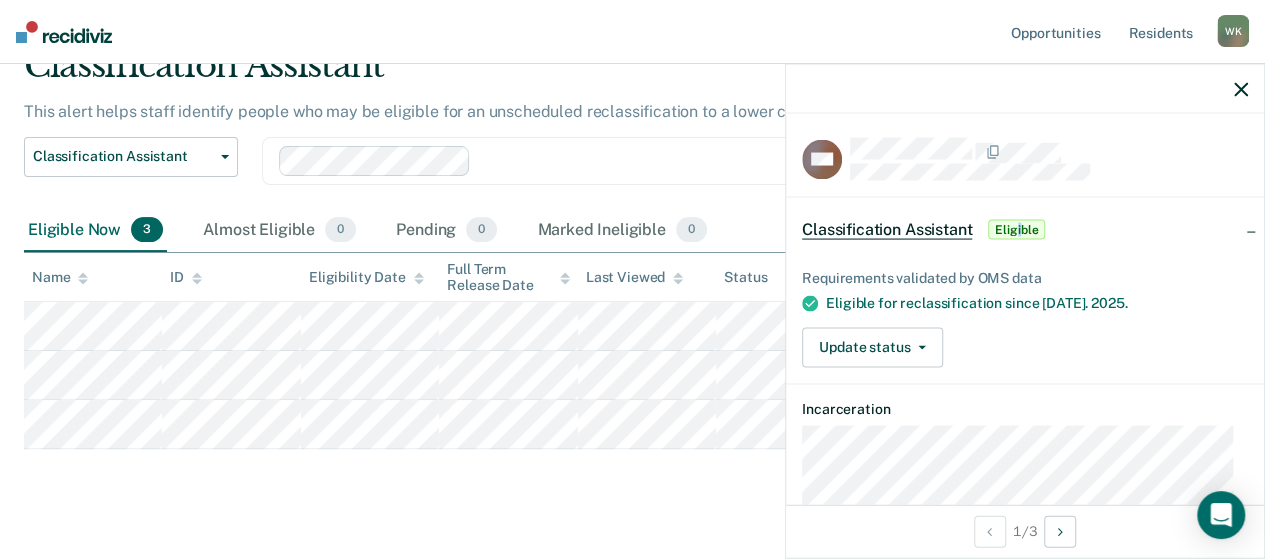 click on "Eligible" at bounding box center (1016, 230) 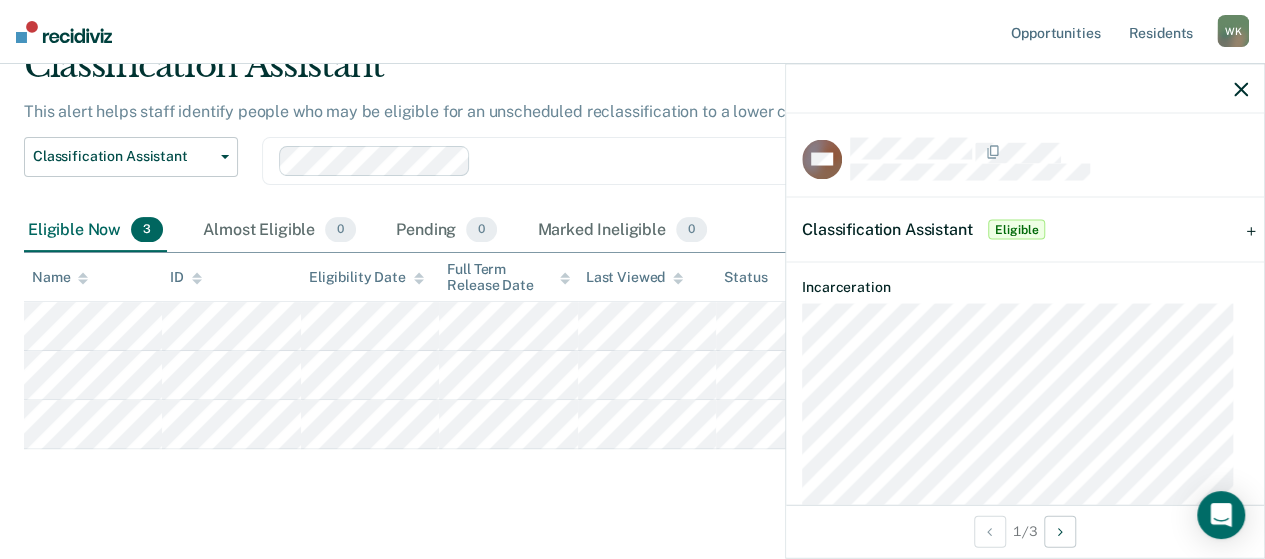 drag, startPoint x: 1024, startPoint y: 223, endPoint x: 1134, endPoint y: 269, distance: 119.230865 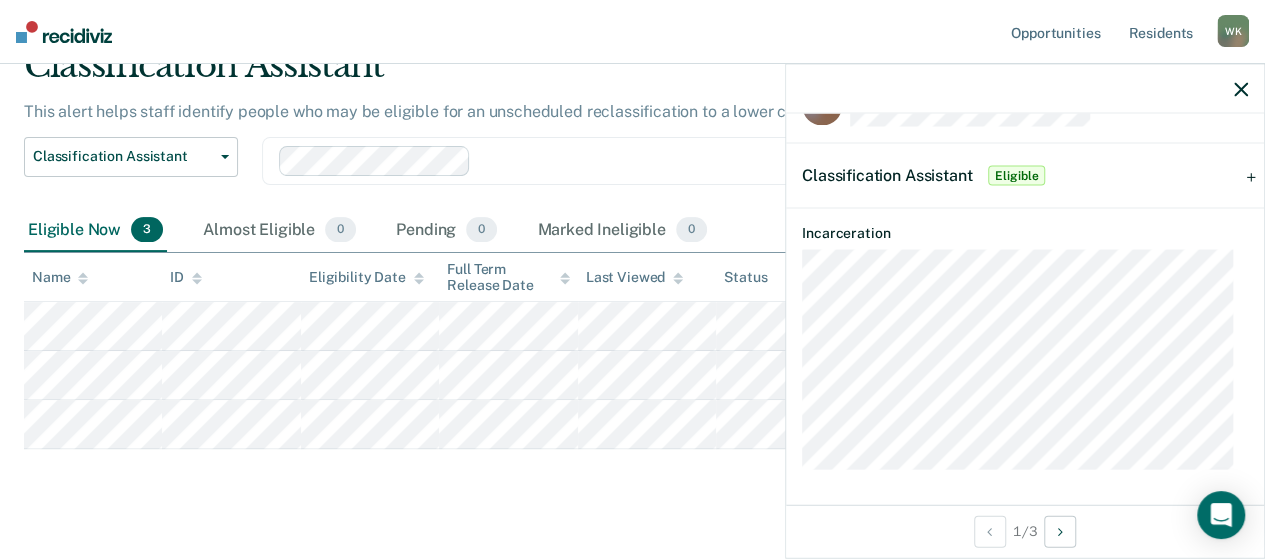 scroll, scrollTop: 53, scrollLeft: 0, axis: vertical 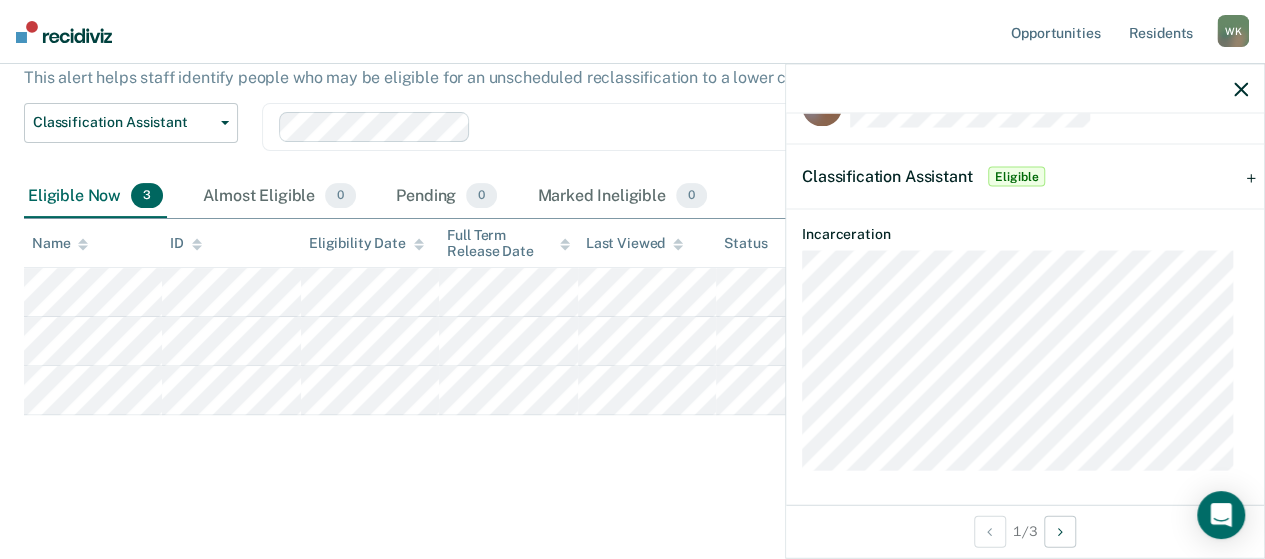 click 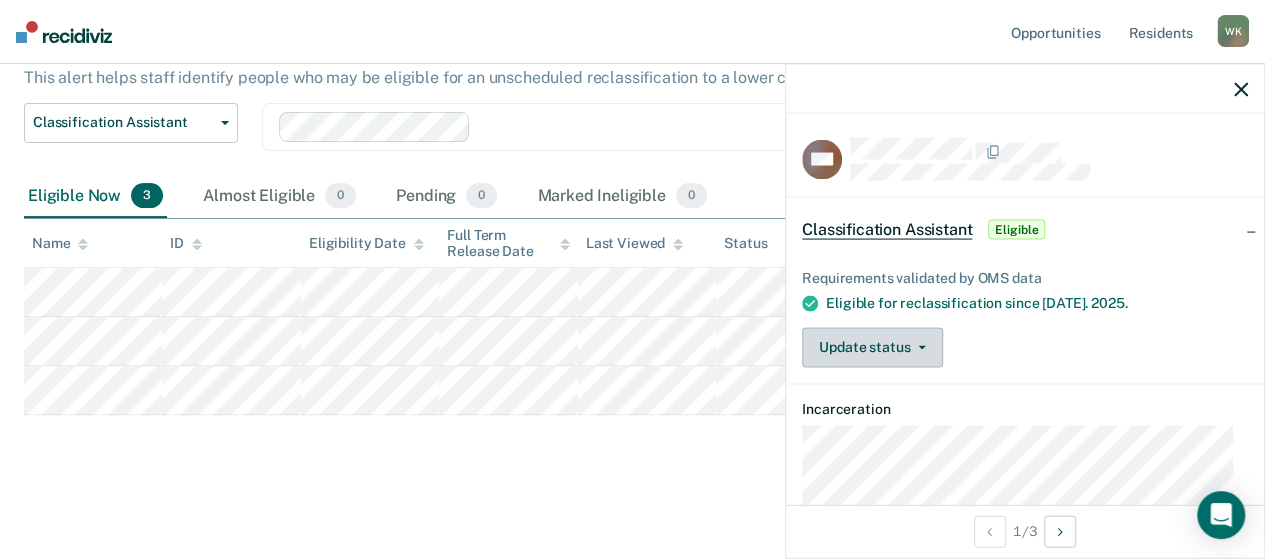 click on "Update status" at bounding box center [872, 347] 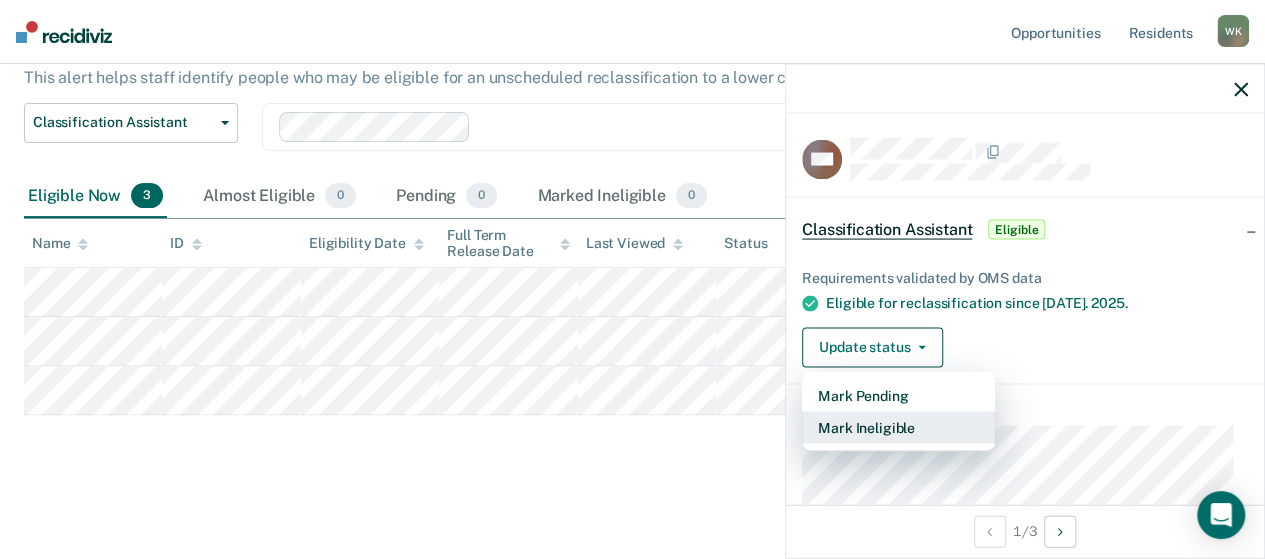 click on "Mark Ineligible" at bounding box center (898, 427) 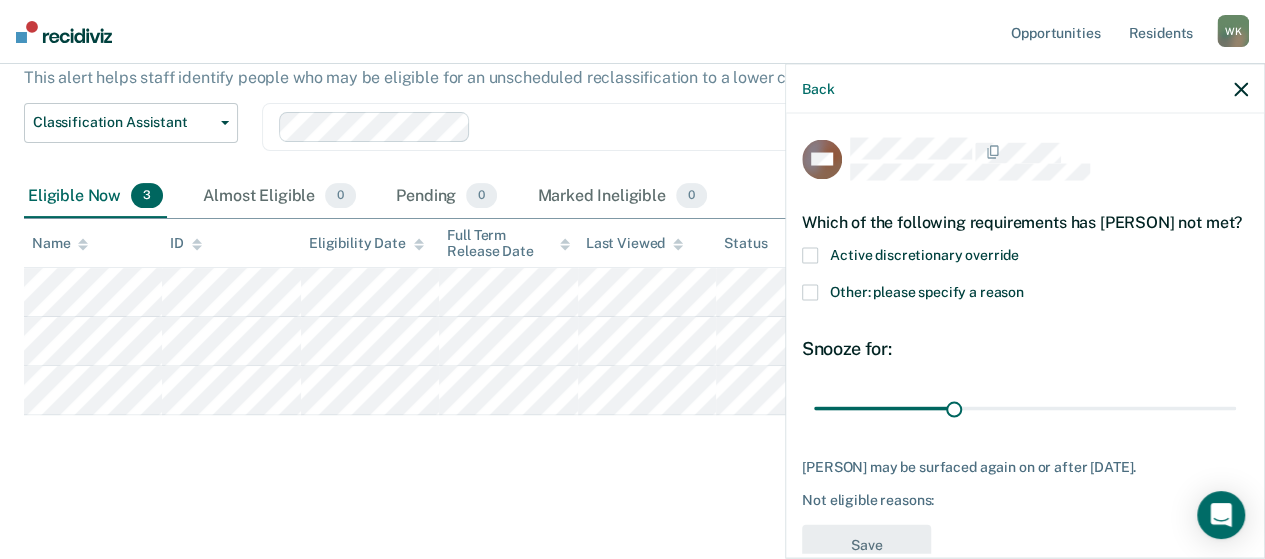 click at bounding box center (810, 293) 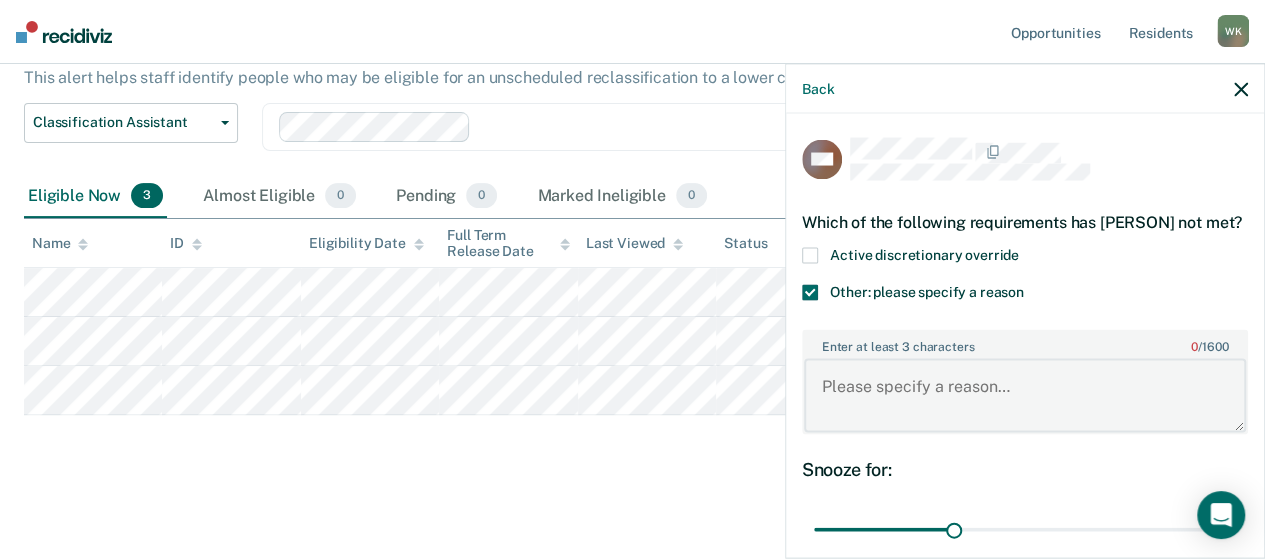 click on "Enter at least 3 characters 0  /  1600" at bounding box center [1025, 395] 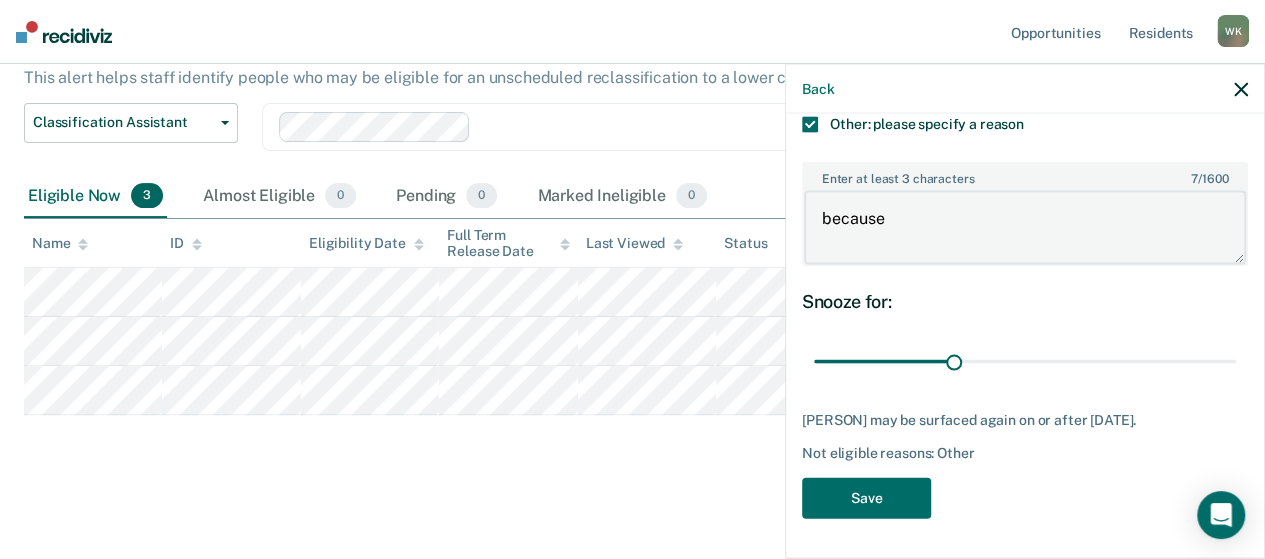 scroll, scrollTop: 200, scrollLeft: 0, axis: vertical 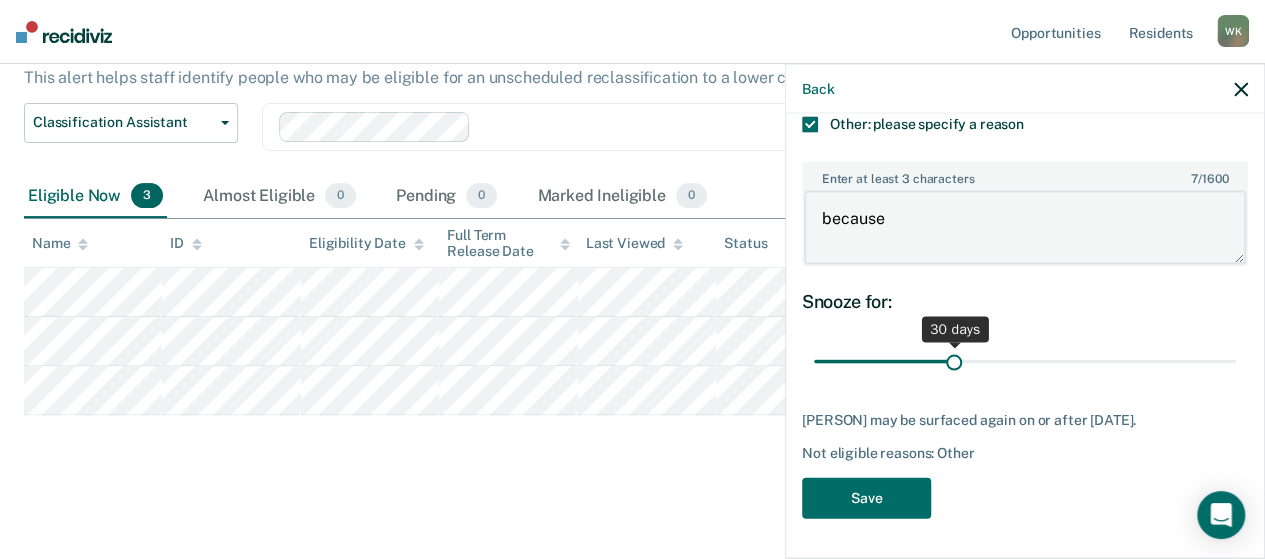type on "because" 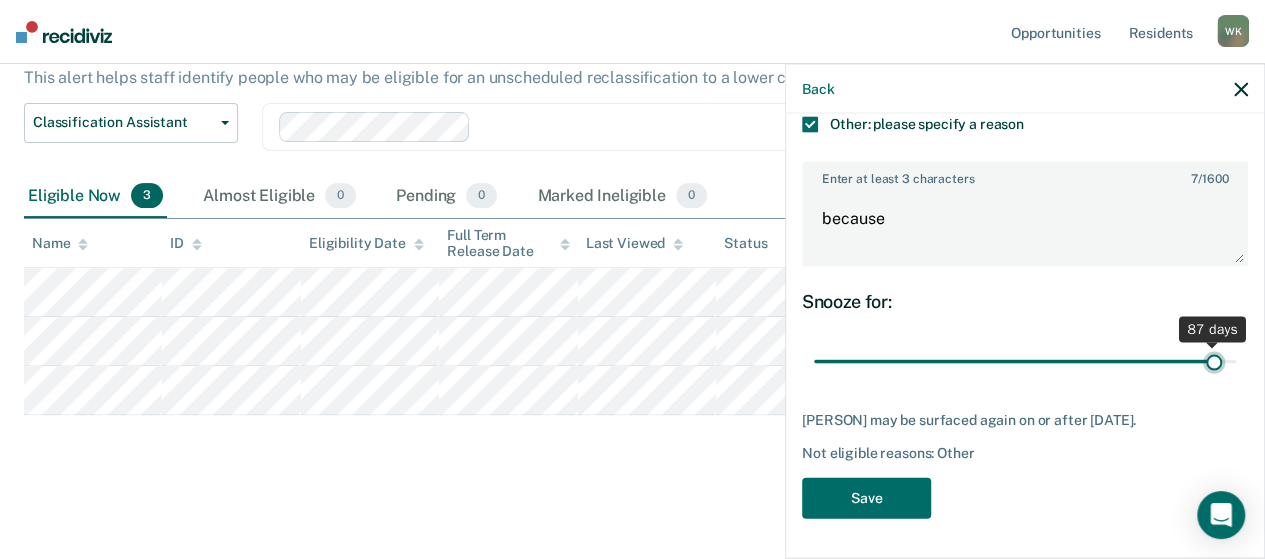 click at bounding box center [1025, 361] 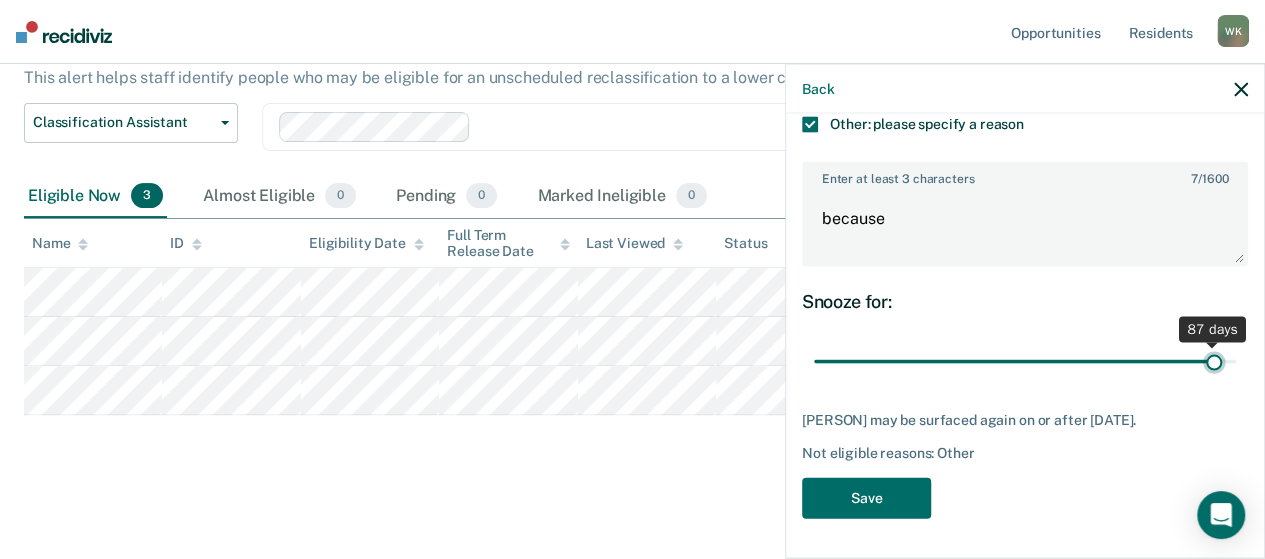 scroll, scrollTop: 183, scrollLeft: 0, axis: vertical 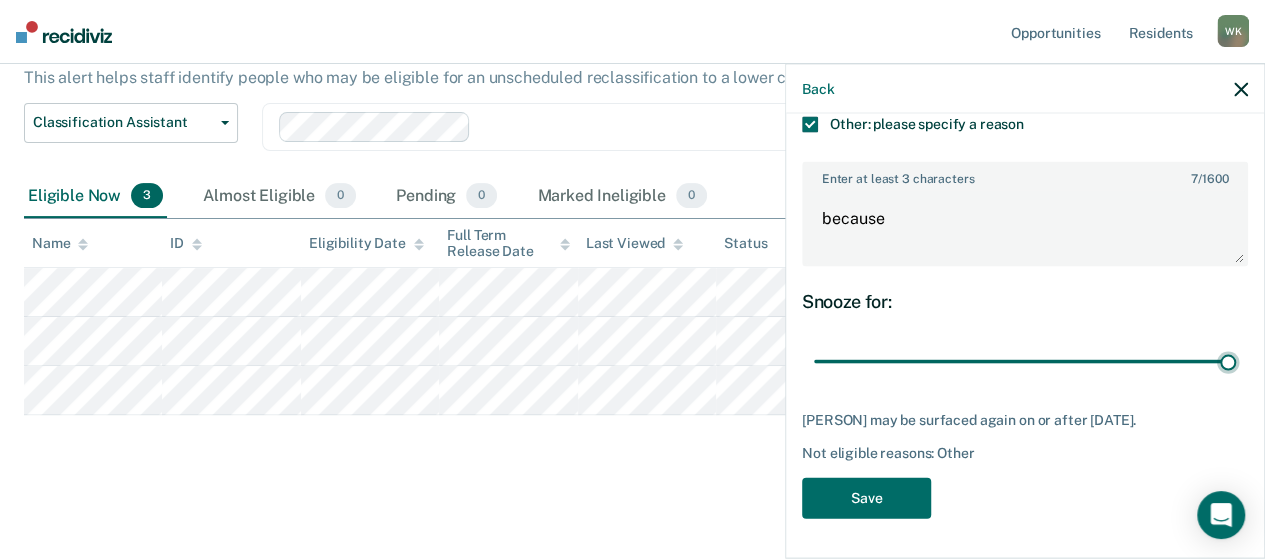 drag, startPoint x: 1198, startPoint y: 369, endPoint x: 1253, endPoint y: 365, distance: 55.145264 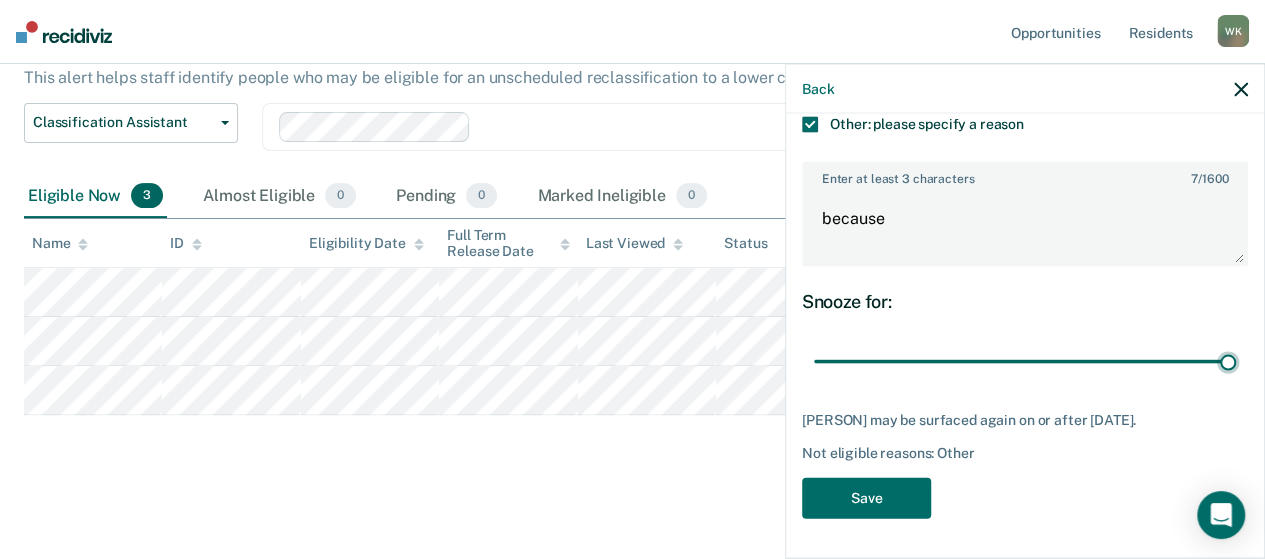 type on "90" 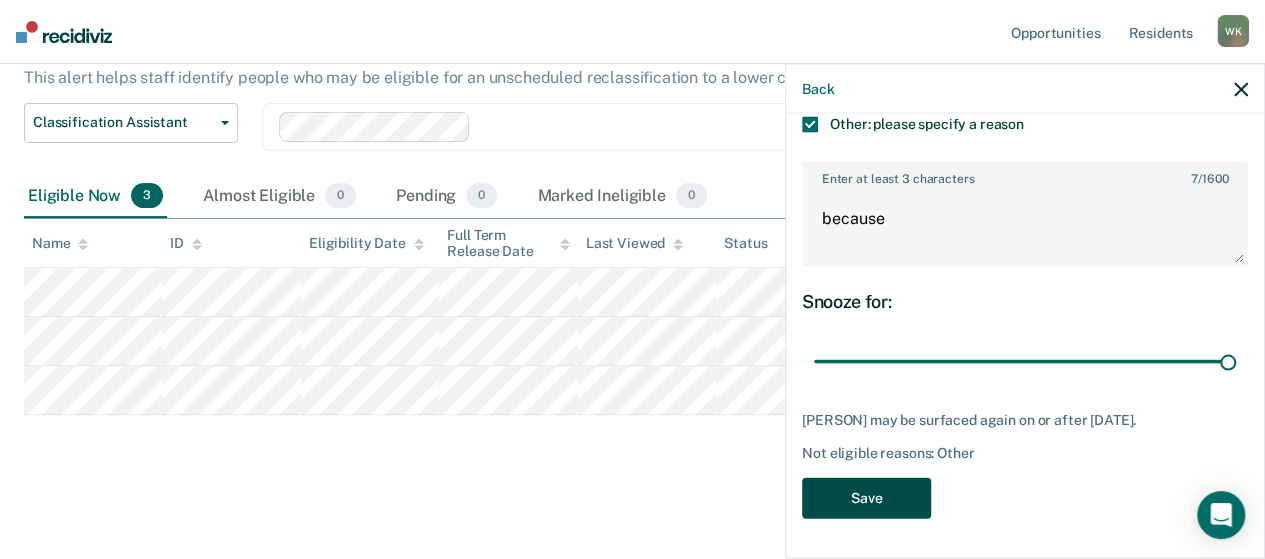click on "Save" at bounding box center (866, 497) 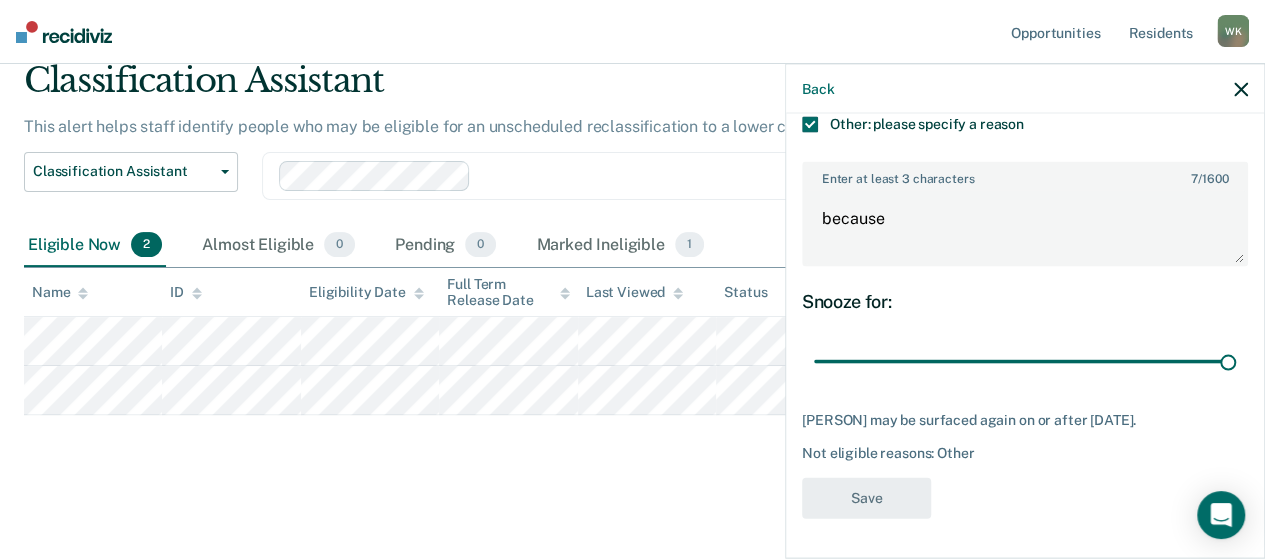 scroll, scrollTop: 87, scrollLeft: 0, axis: vertical 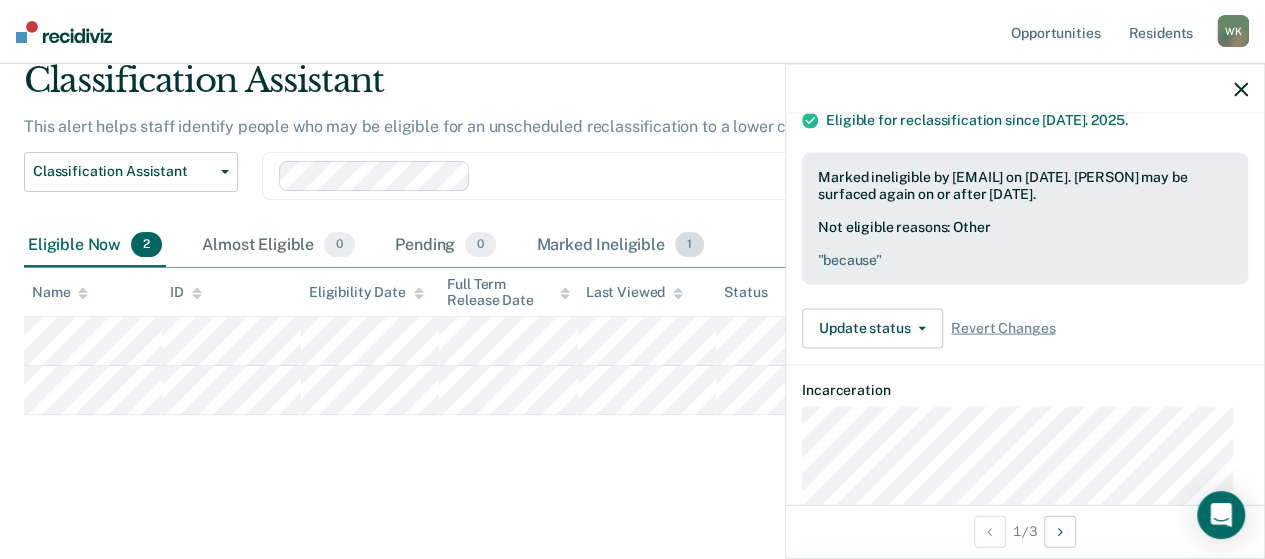 click on "Marked Ineligible 1" at bounding box center [620, 246] 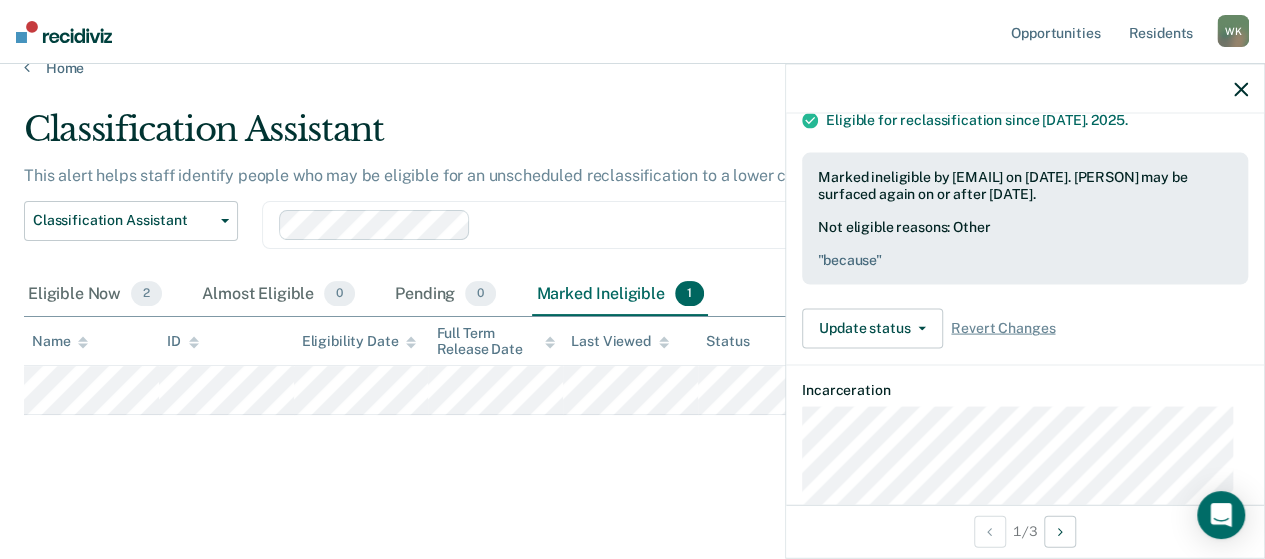 scroll, scrollTop: 38, scrollLeft: 0, axis: vertical 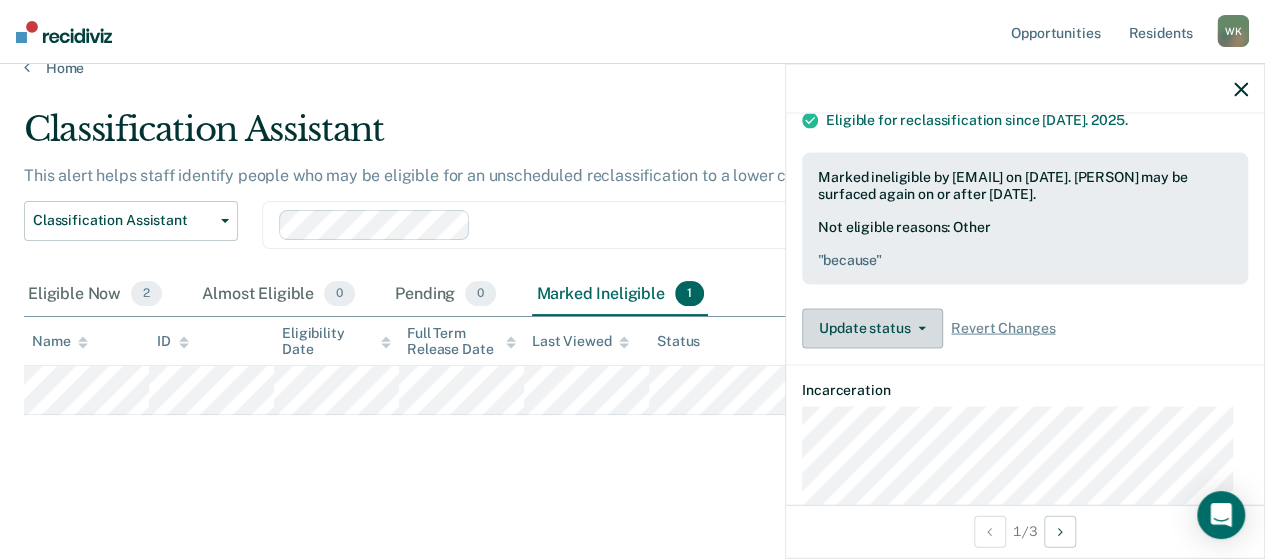 click on "Update status" at bounding box center (872, 328) 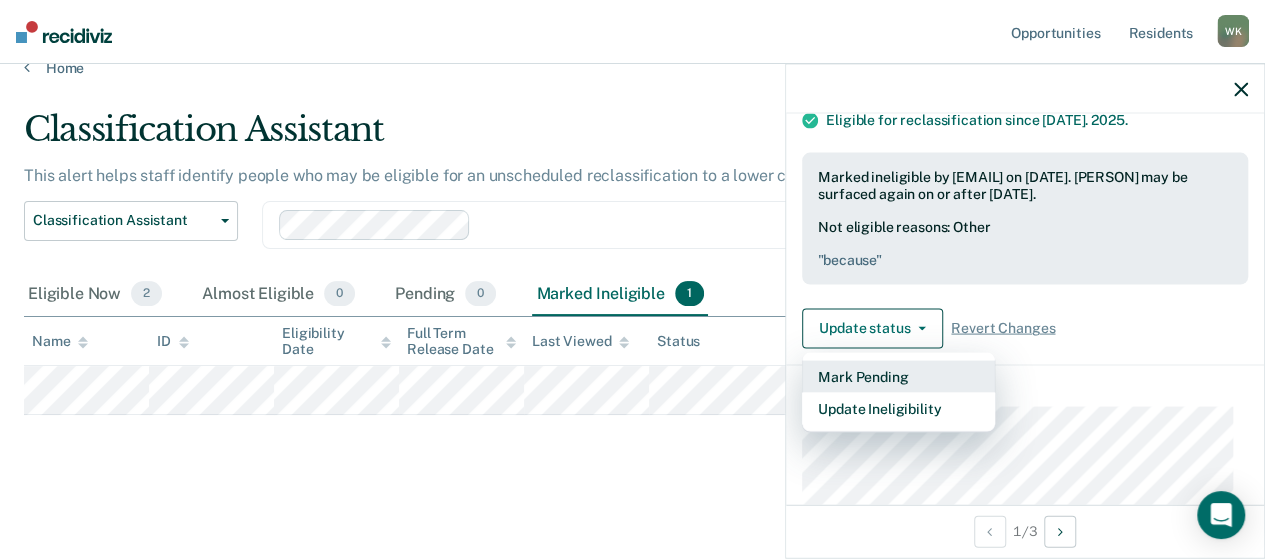 click on "Mark Pending" at bounding box center (898, 376) 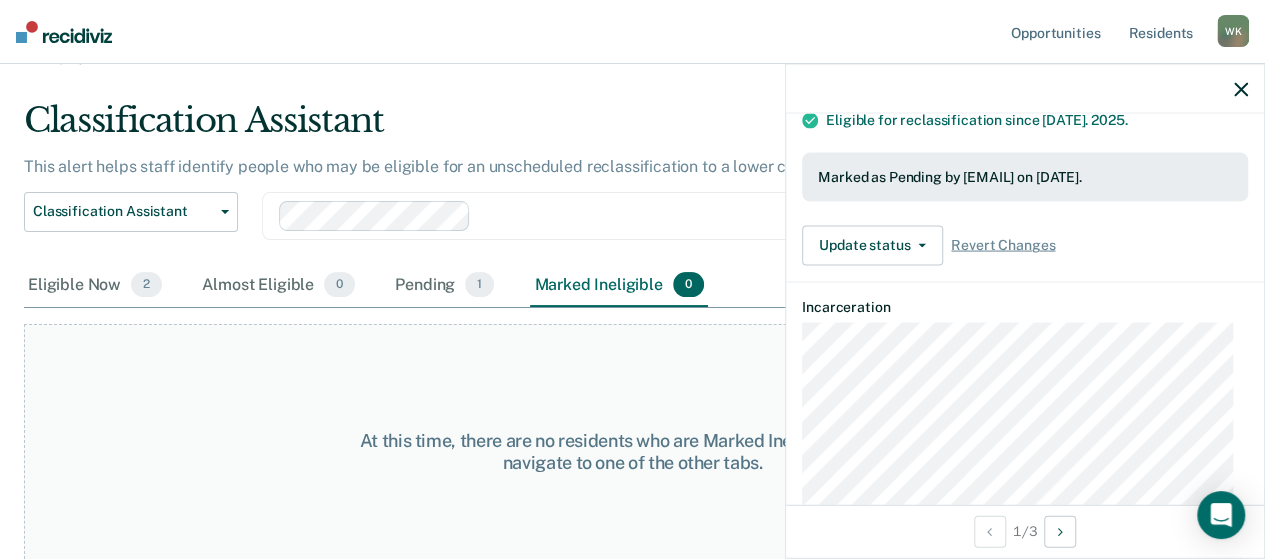 click on "MD   Classification Assistant Pending Requirements validated by OMS data Eligible for reclassification since [DATE]. Marked as Pending by [EMAIL] on [DATE].   Update status Revert from Pending Mark Ineligible Revert Changes Incarceration" at bounding box center (1025, 249) 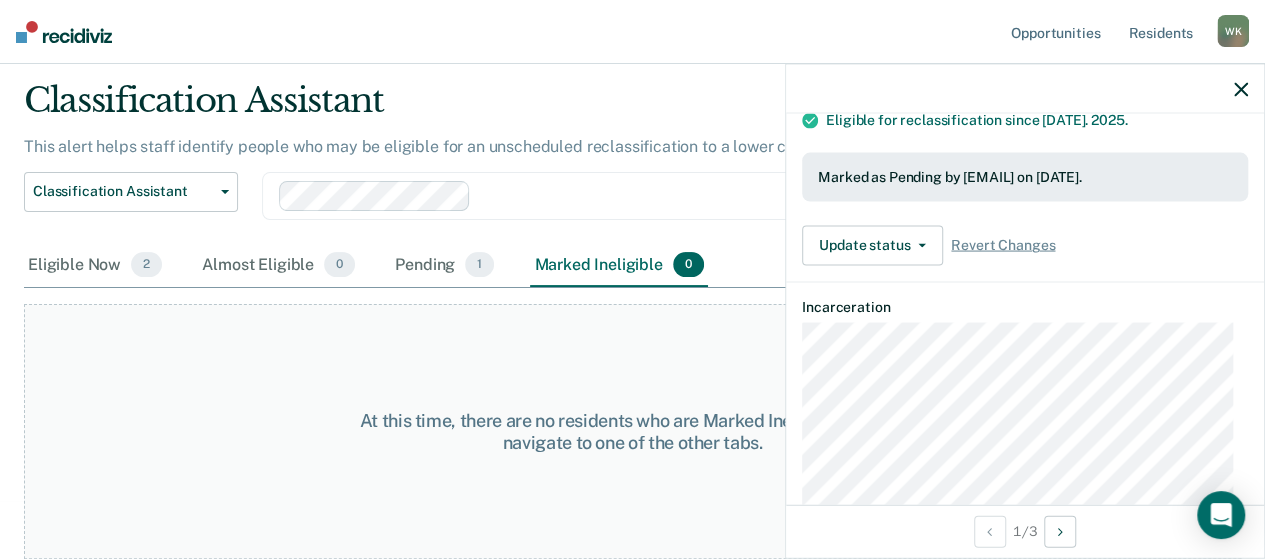 scroll, scrollTop: 0, scrollLeft: 0, axis: both 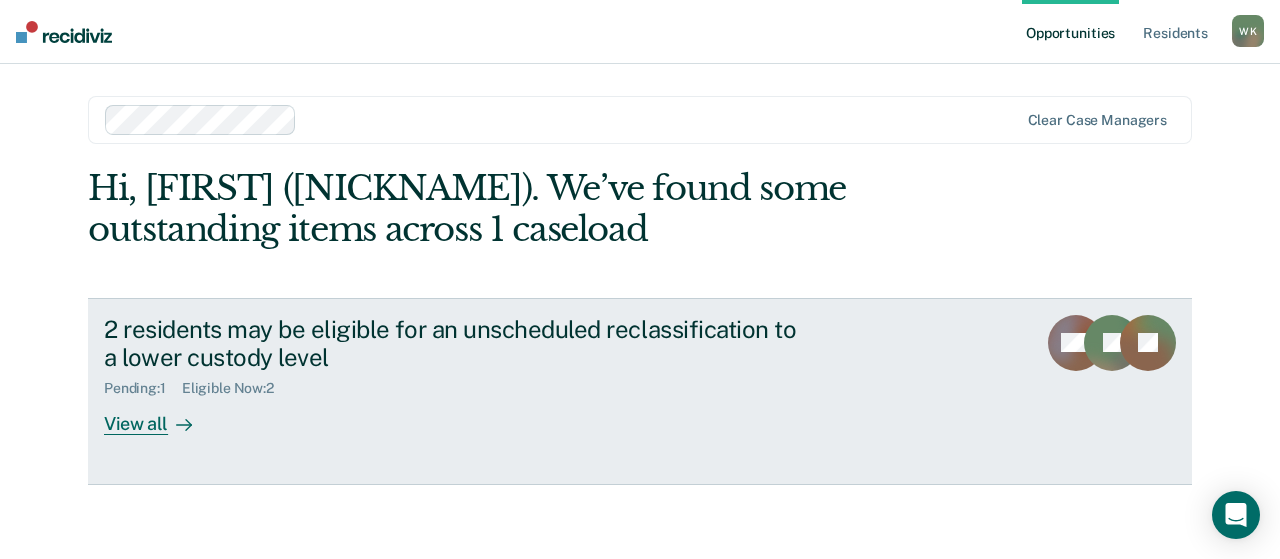 click on "View all" at bounding box center [160, 416] 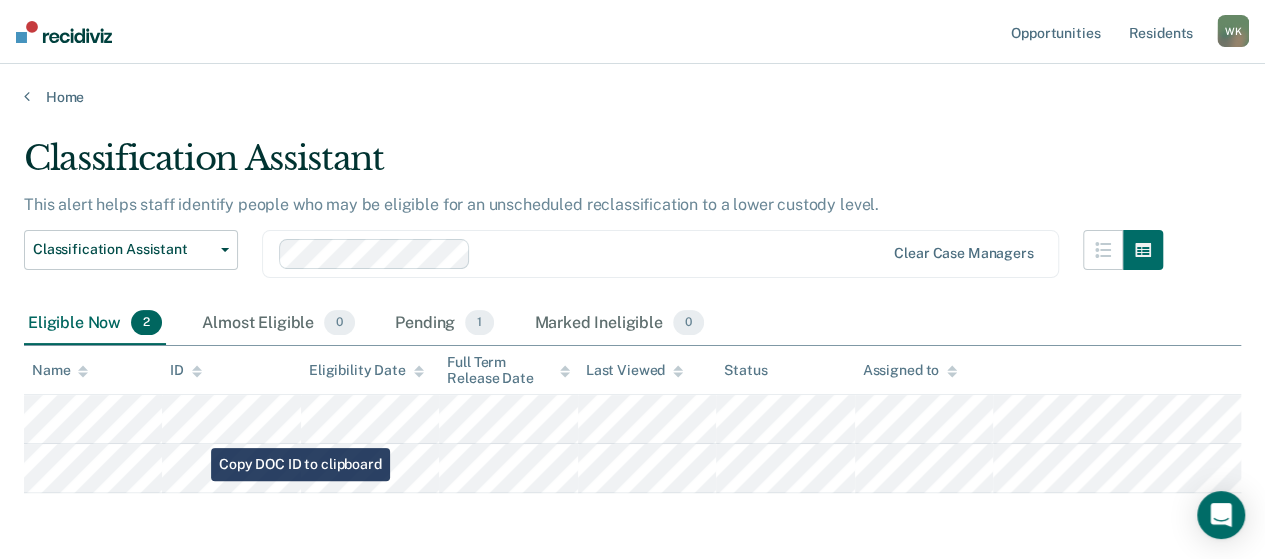 drag, startPoint x: 226, startPoint y: 507, endPoint x: 272, endPoint y: 545, distance: 59.665737 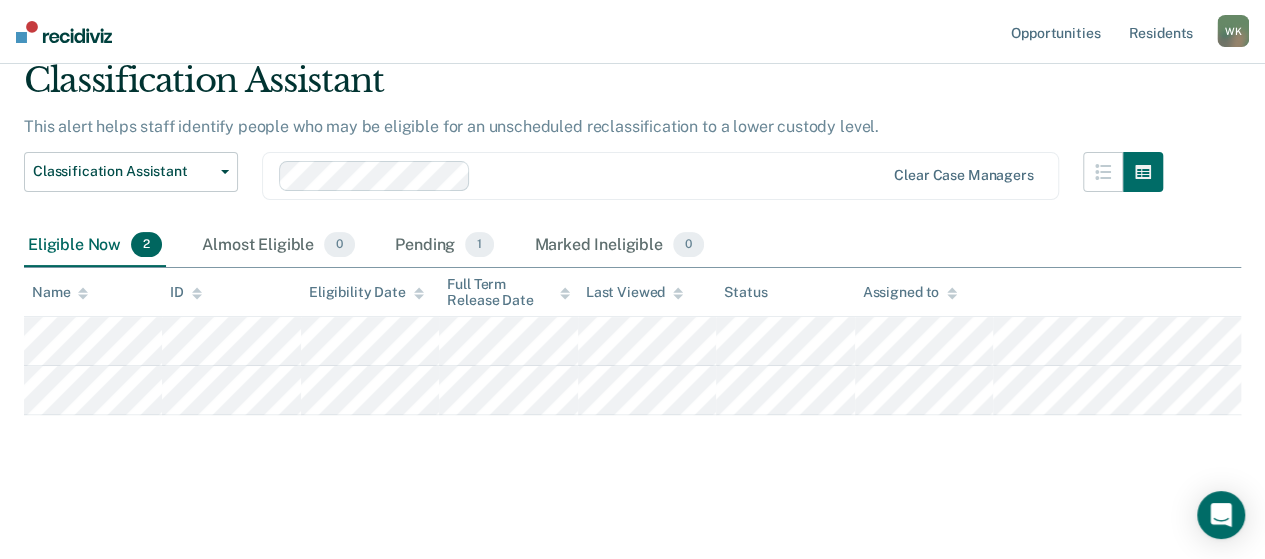 scroll, scrollTop: 87, scrollLeft: 0, axis: vertical 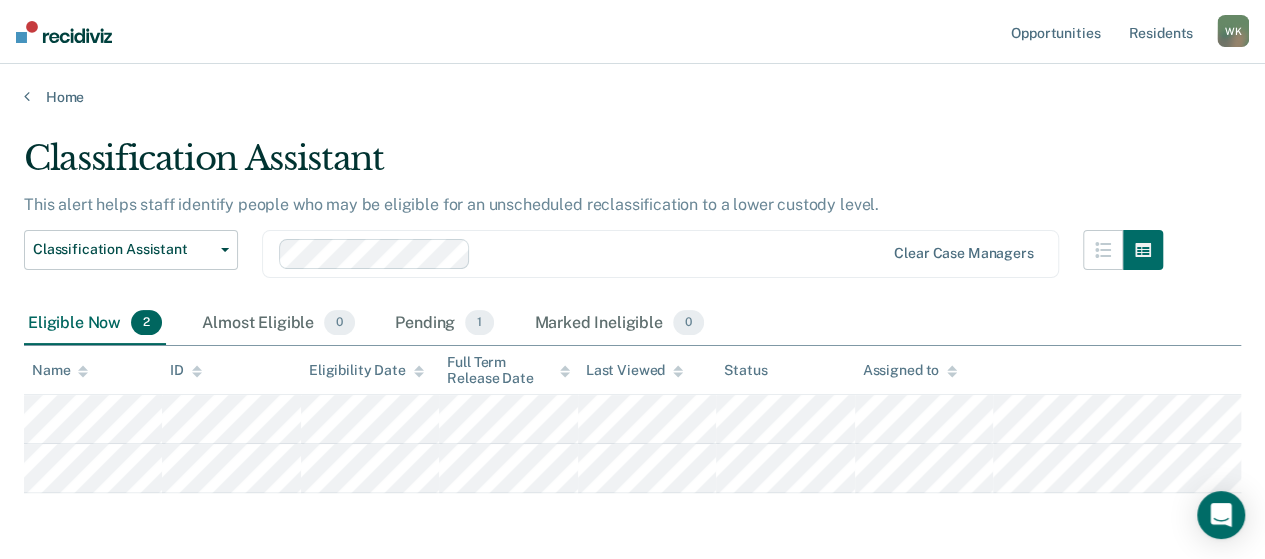 click at bounding box center [1117, 370] 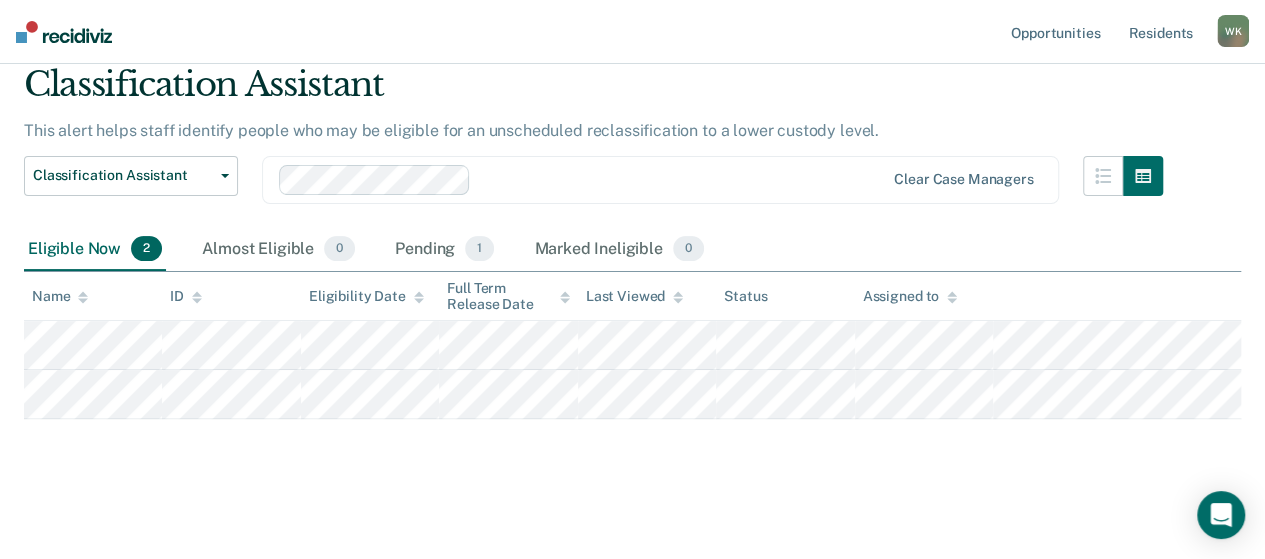 scroll, scrollTop: 73, scrollLeft: 0, axis: vertical 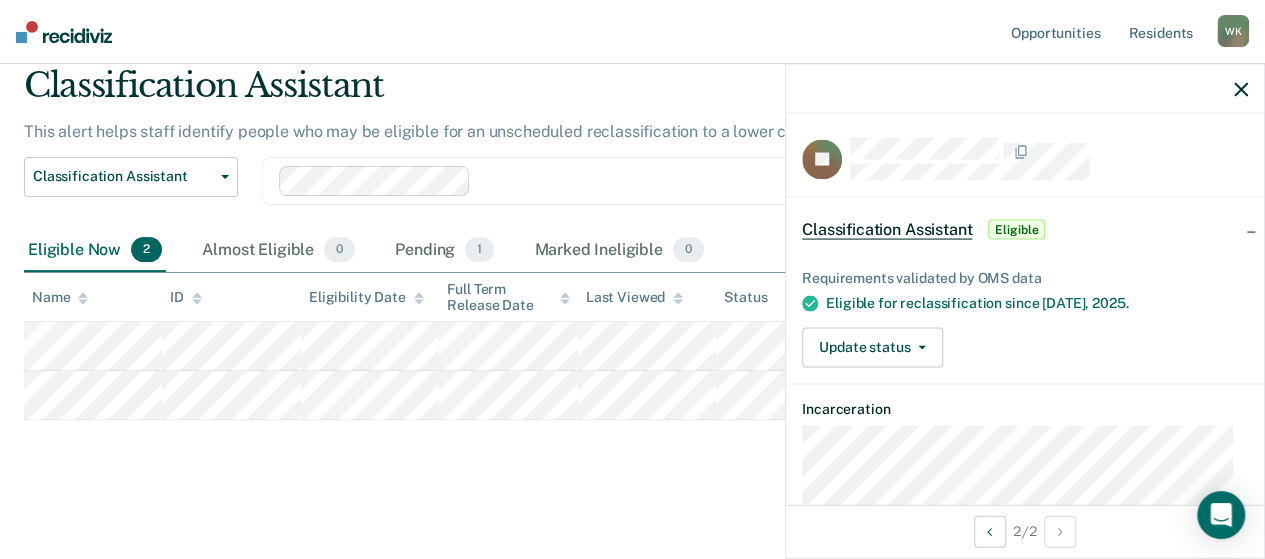 click 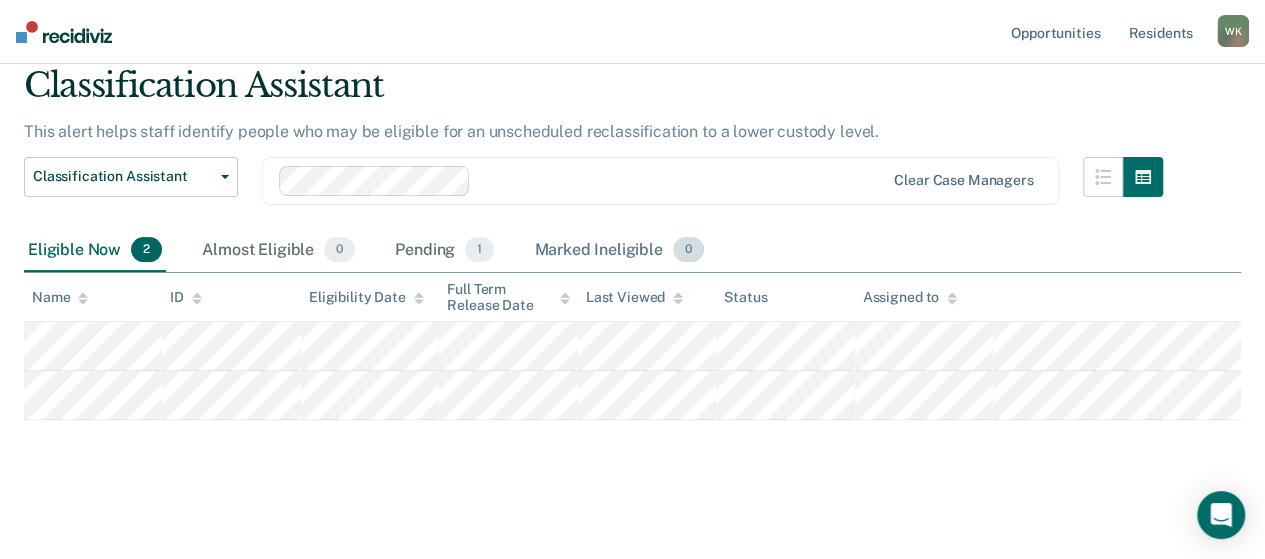 click on "Marked Ineligible 0" at bounding box center (619, 251) 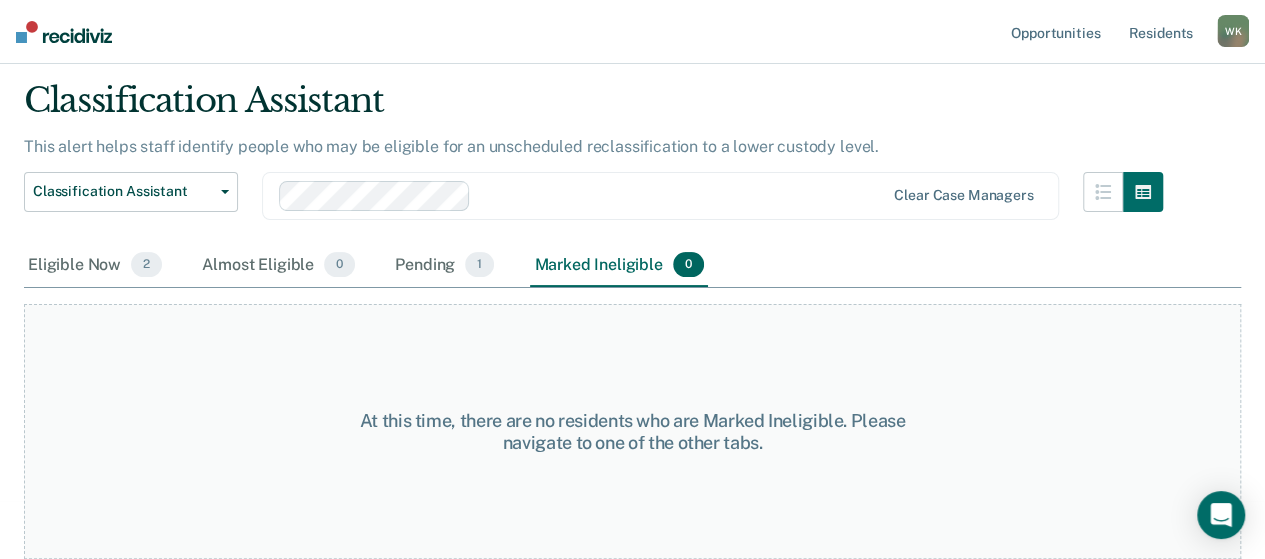 scroll, scrollTop: 58, scrollLeft: 0, axis: vertical 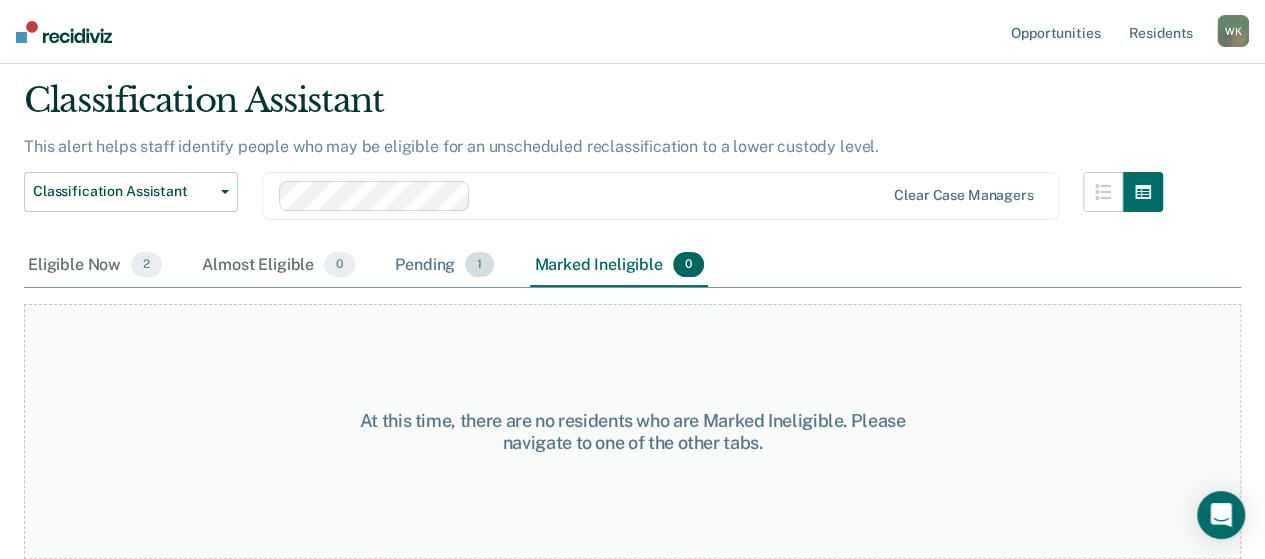 click on "Pending 1" at bounding box center [444, 266] 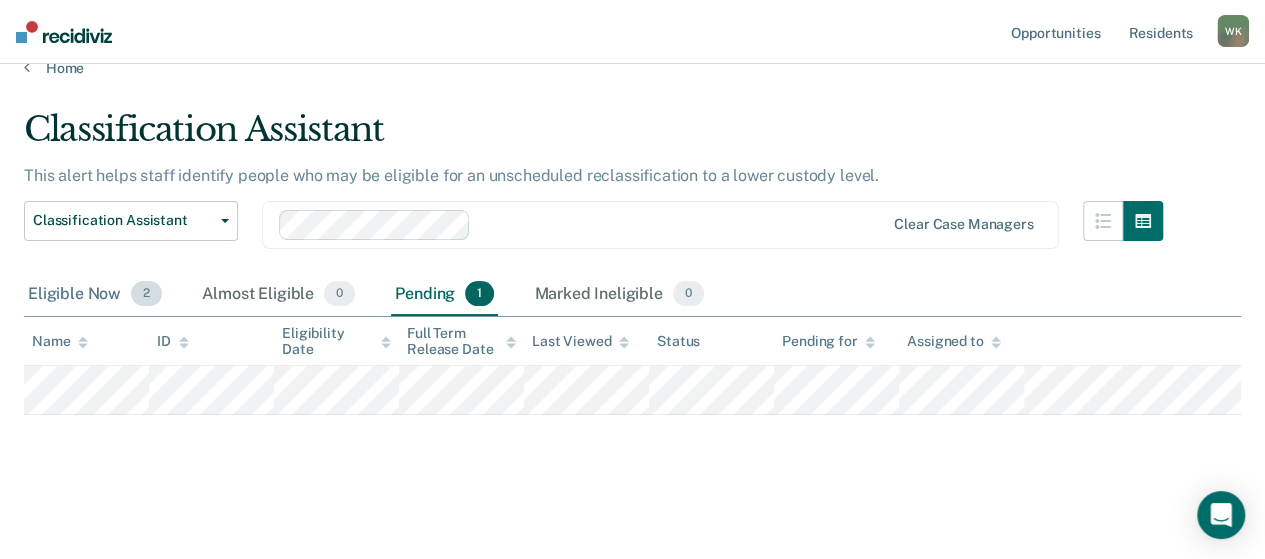 click on "Eligible Now 2" at bounding box center (95, 295) 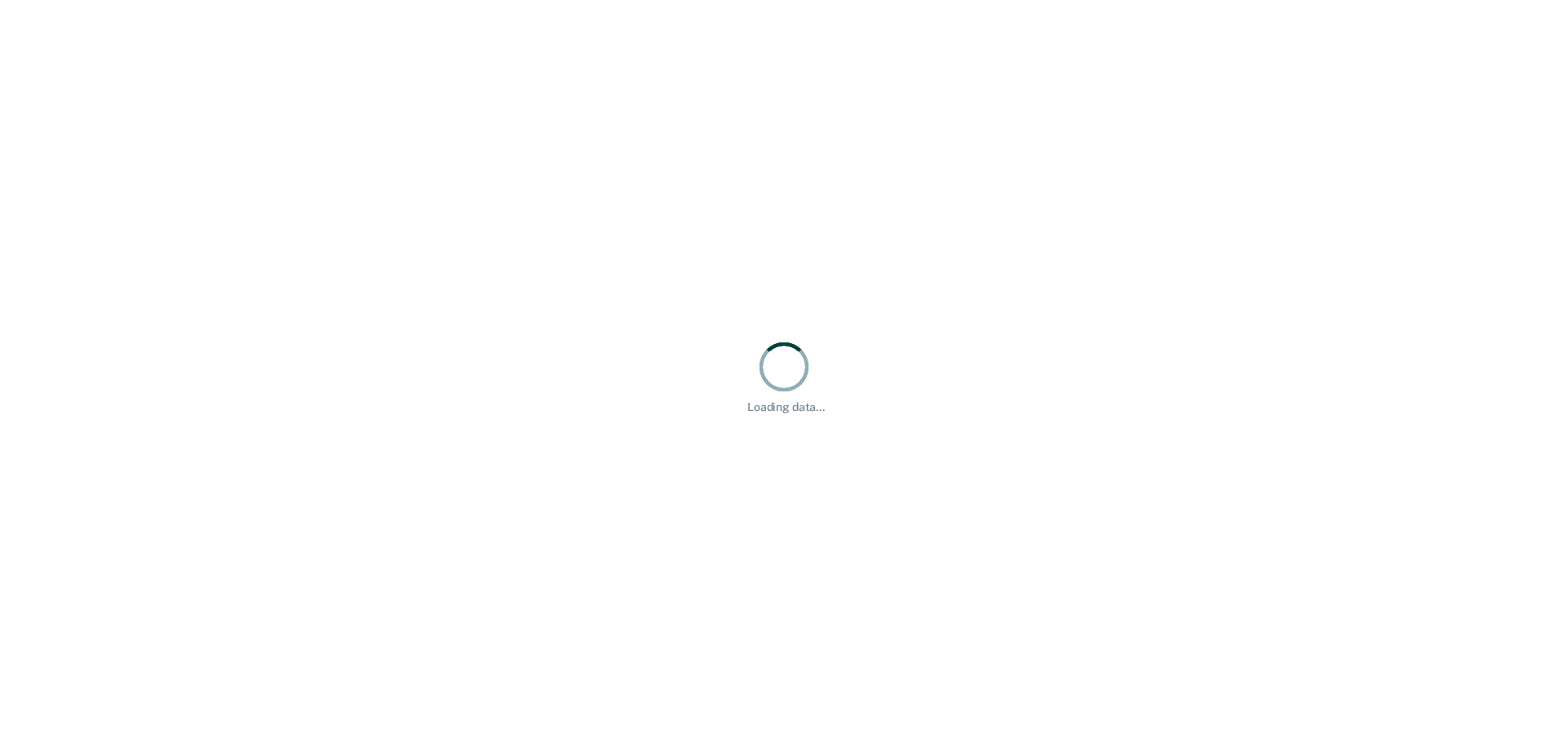 scroll, scrollTop: 0, scrollLeft: 0, axis: both 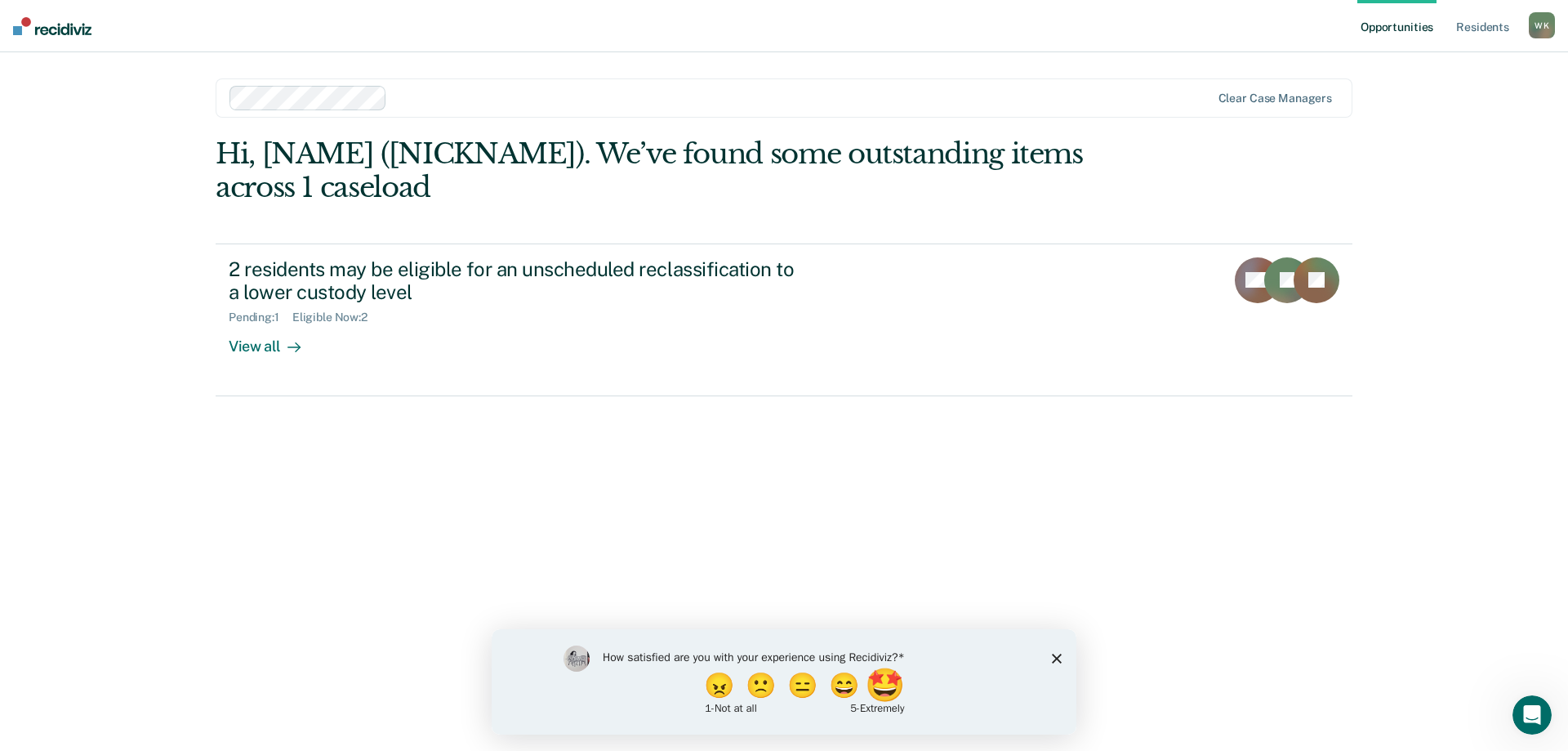 click on "🤩" at bounding box center (887, 685) 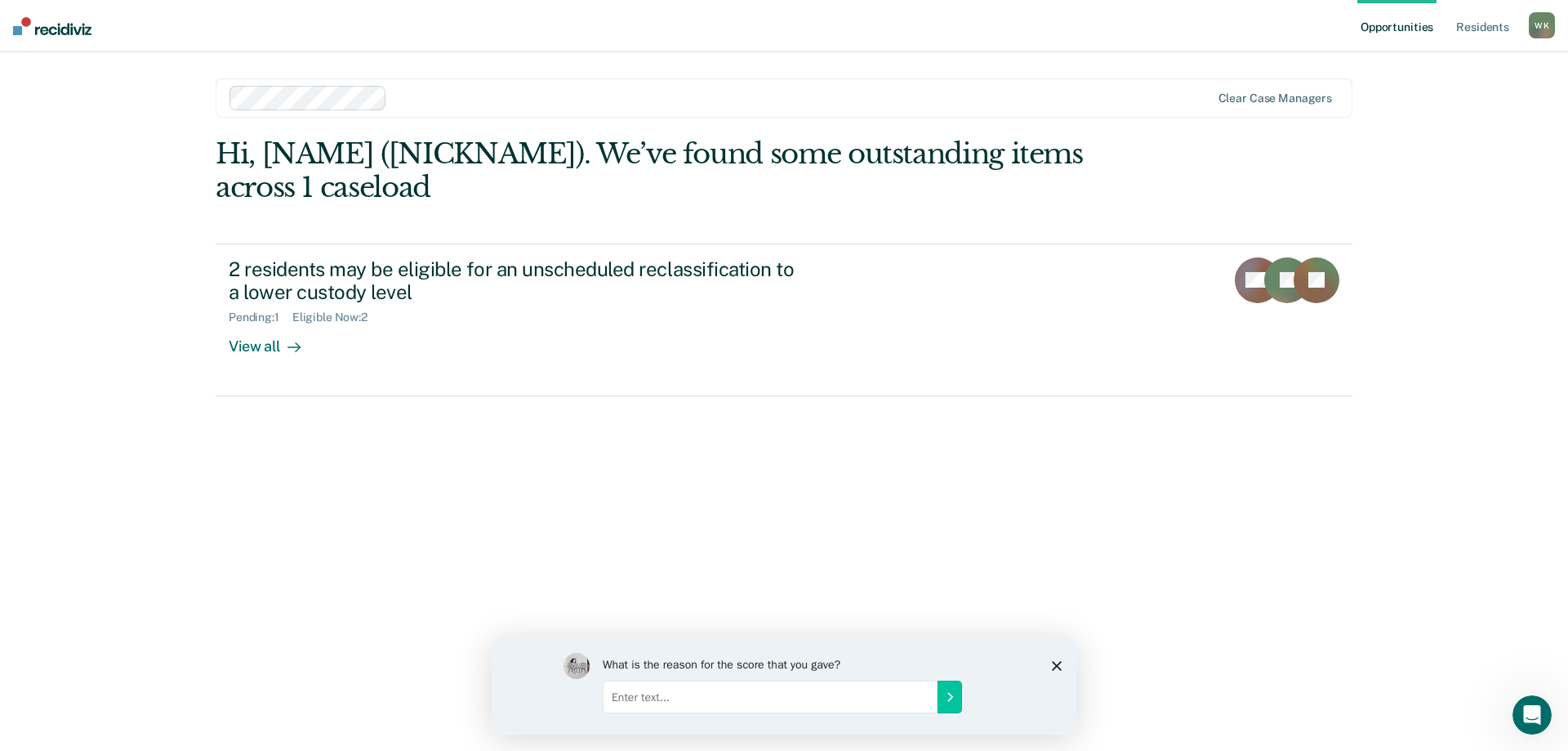 click at bounding box center (770, 696) 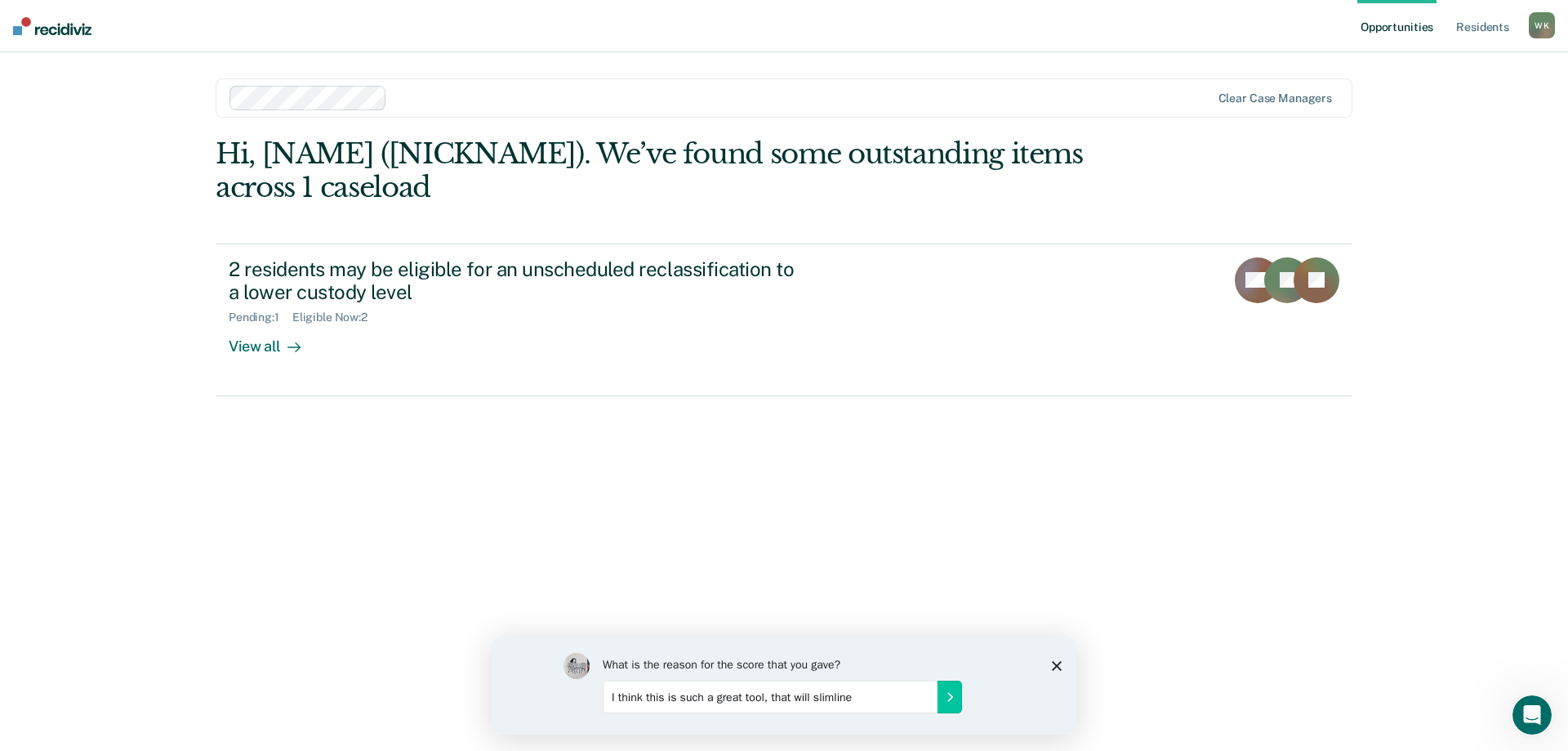 click on "I think this is such a great tool, that will slimline" at bounding box center [770, 696] 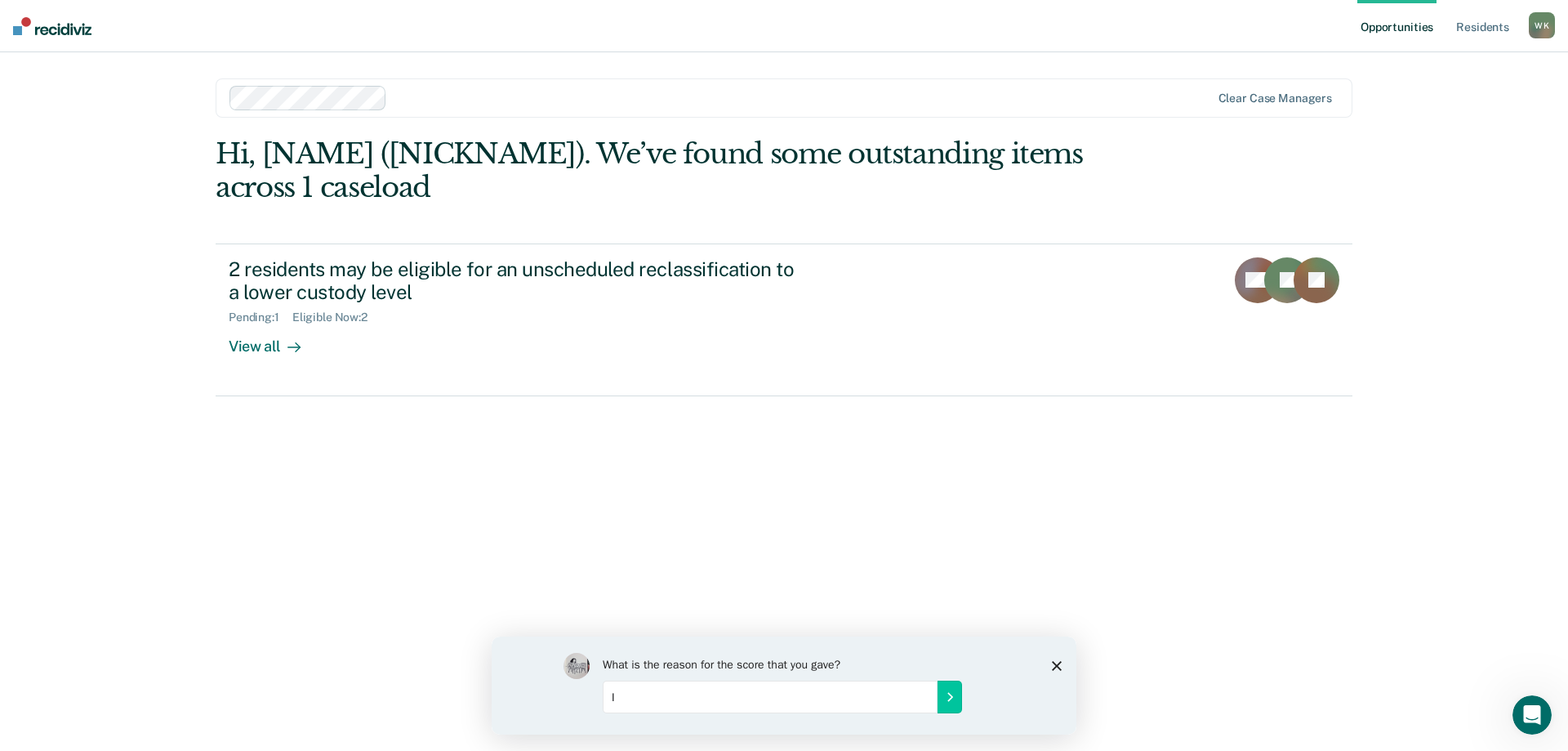 type on "I" 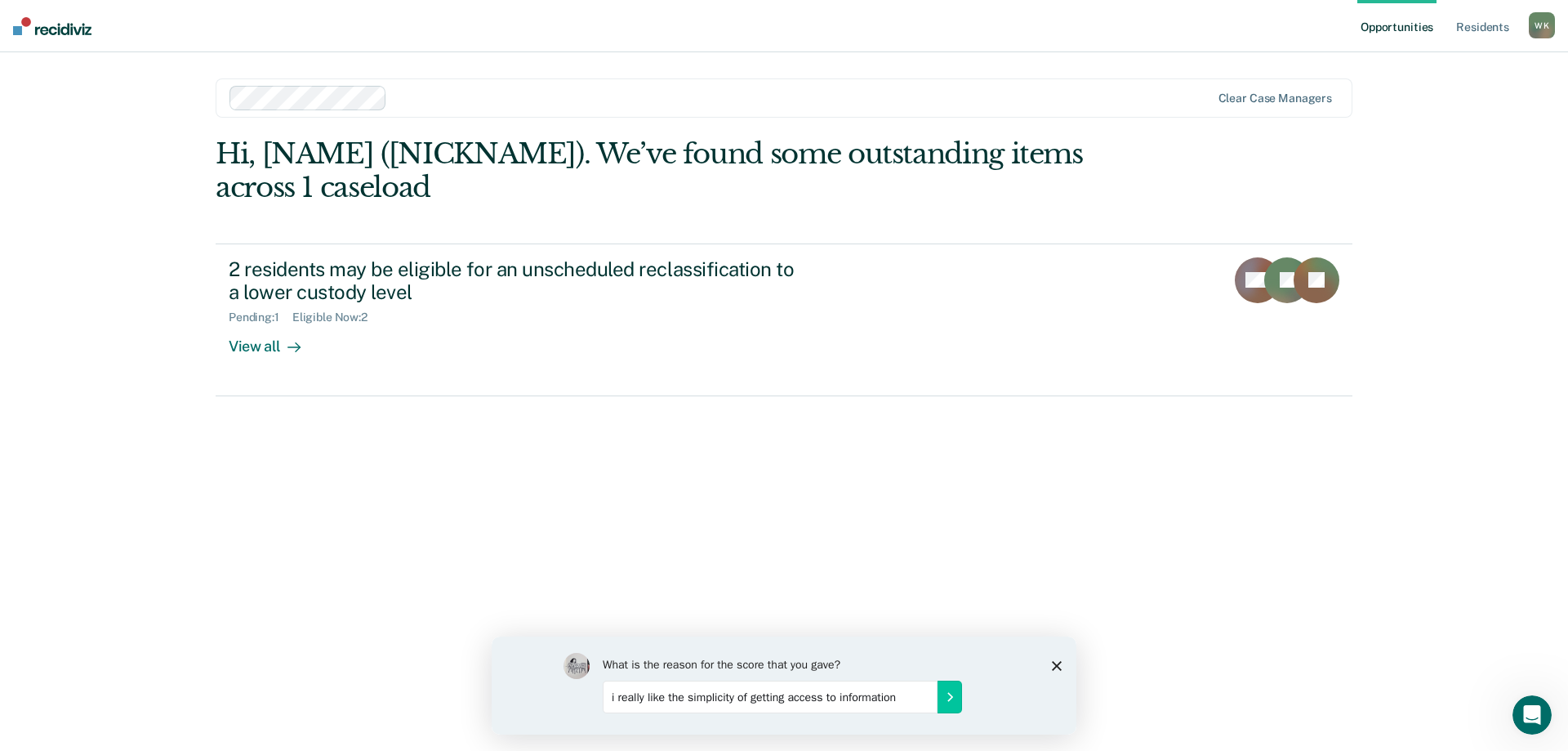 click on "i really like the simplicity of getting access to information" at bounding box center (770, 696) 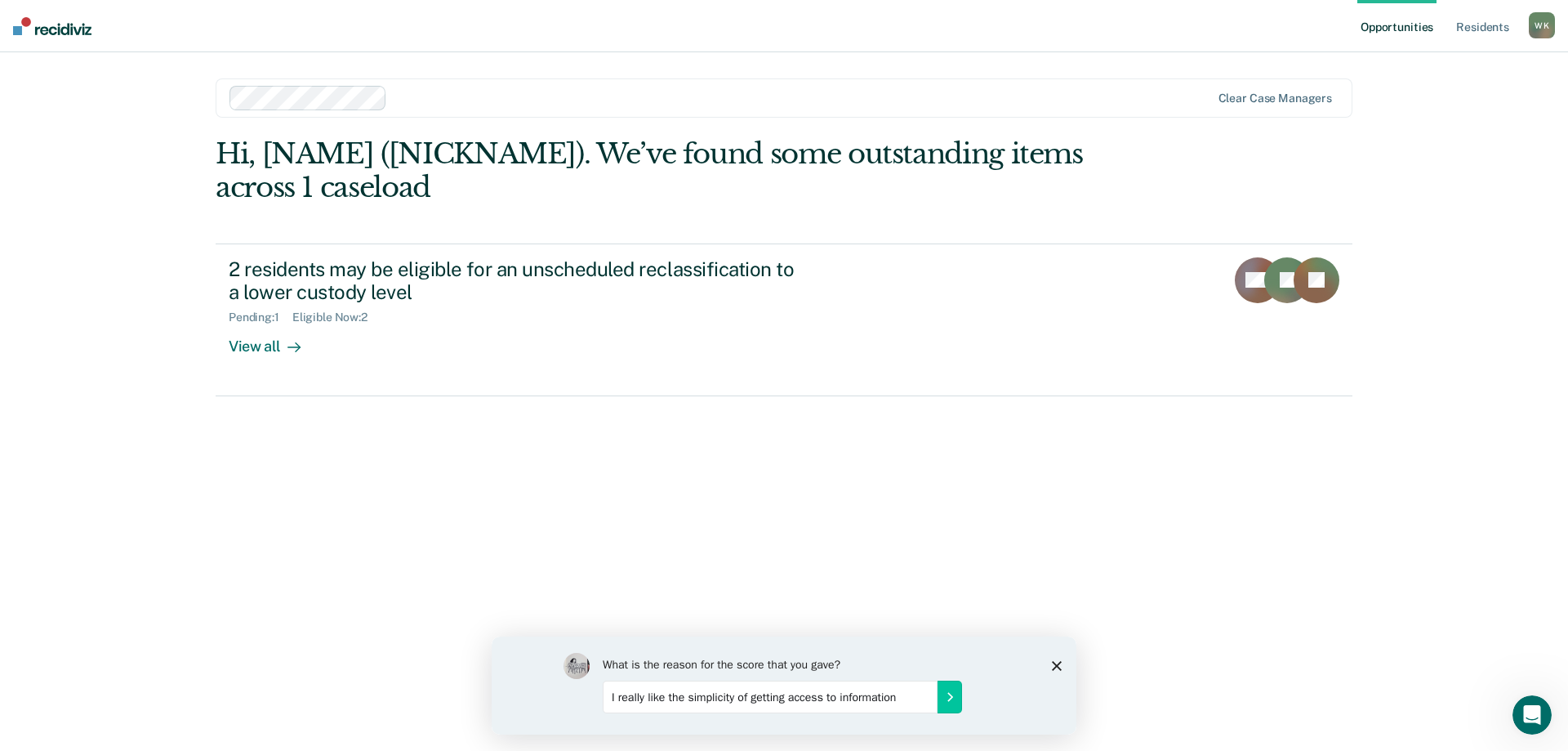 click on "I really like the simplicity of getting access to information" at bounding box center (770, 696) 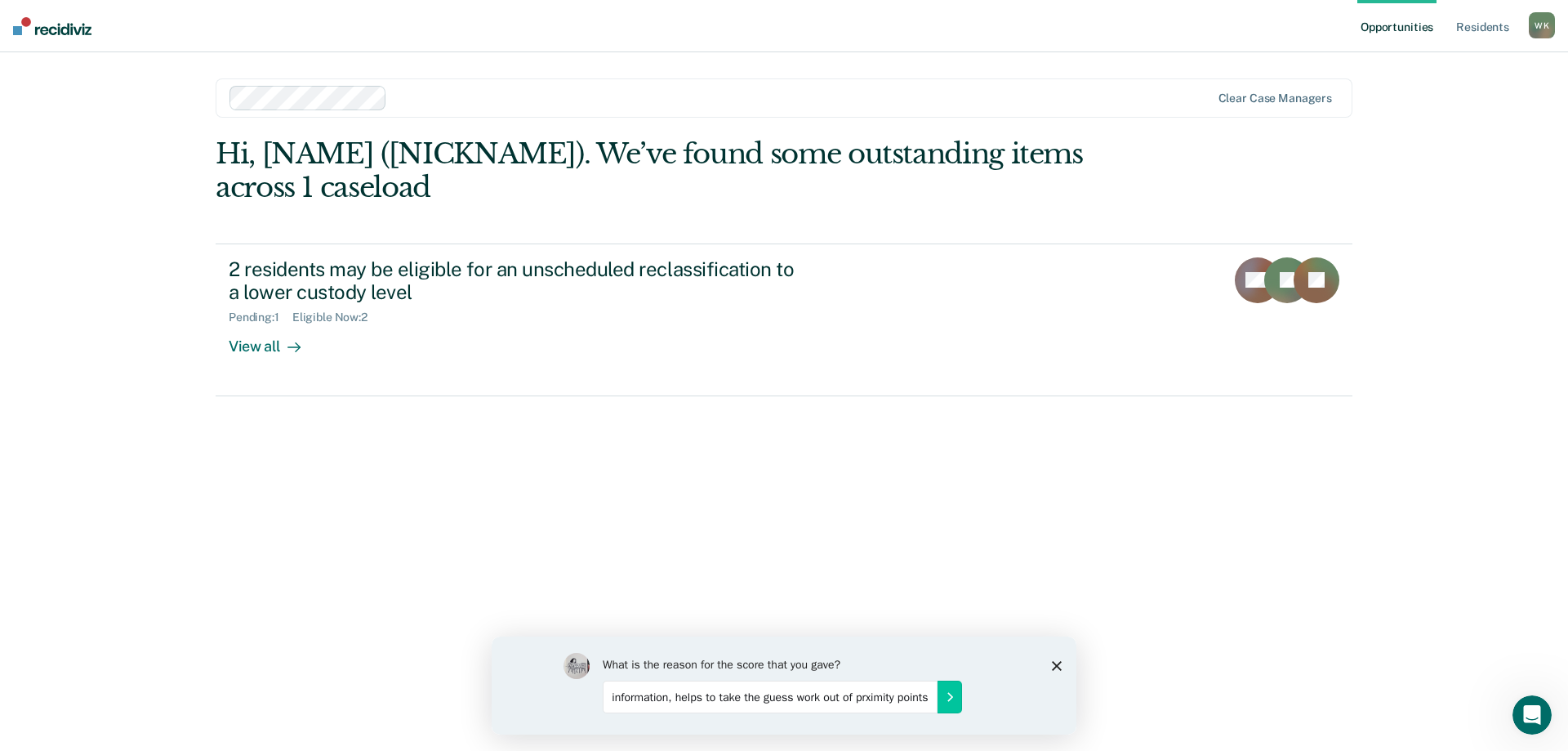 scroll, scrollTop: 0, scrollLeft: 233, axis: horizontal 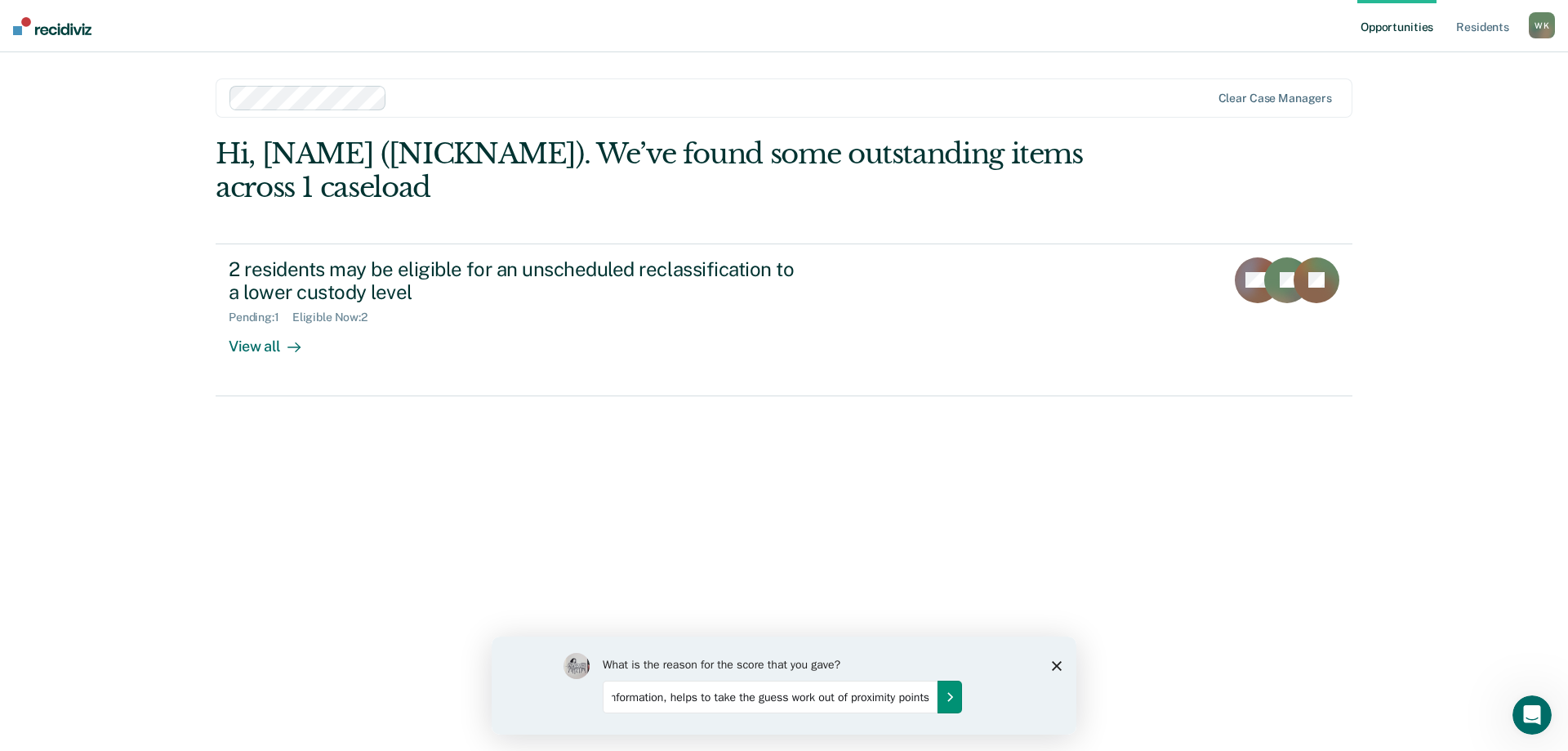 type on "I really like the simplicity of getting access to information, helps to take the guess work out of proximity points" 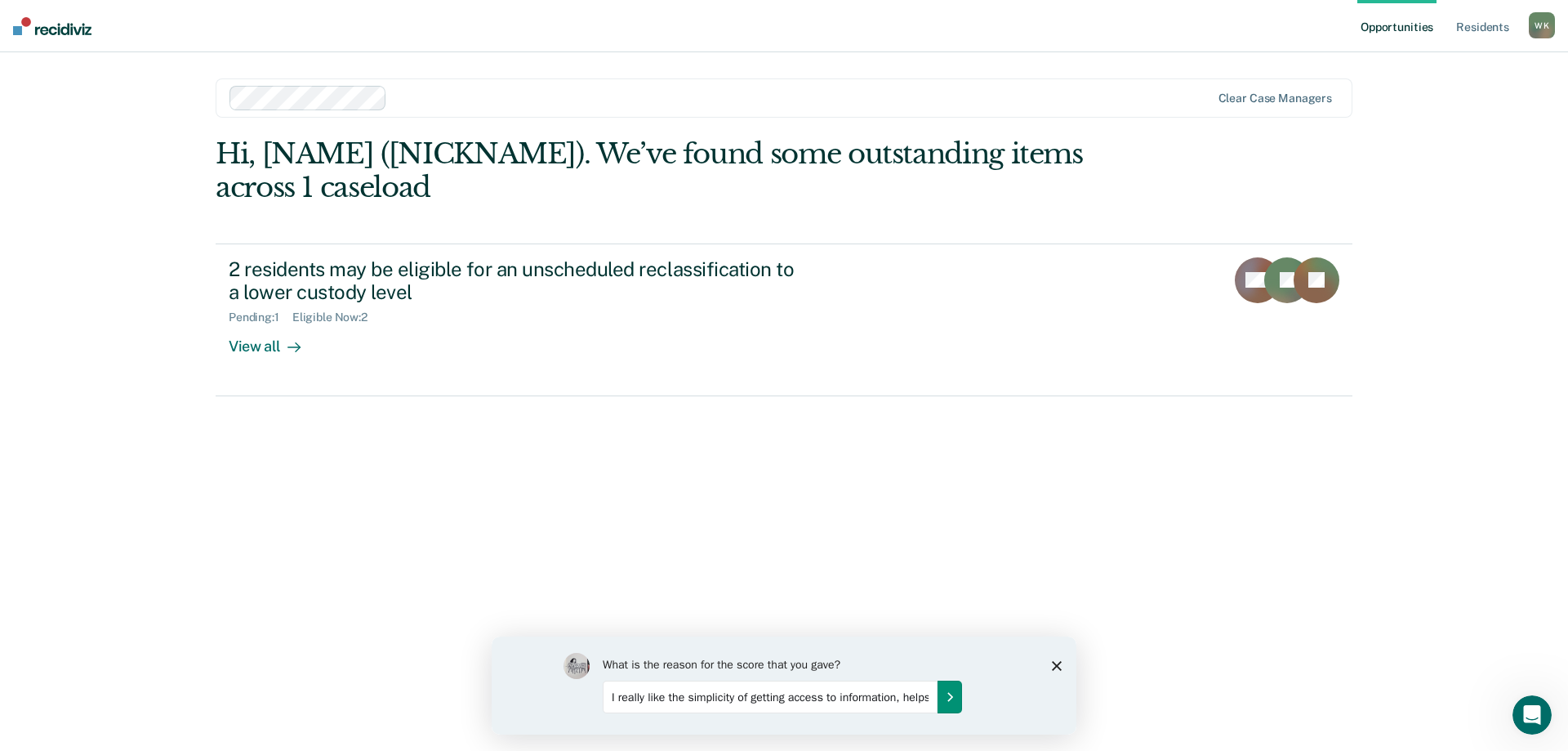 click 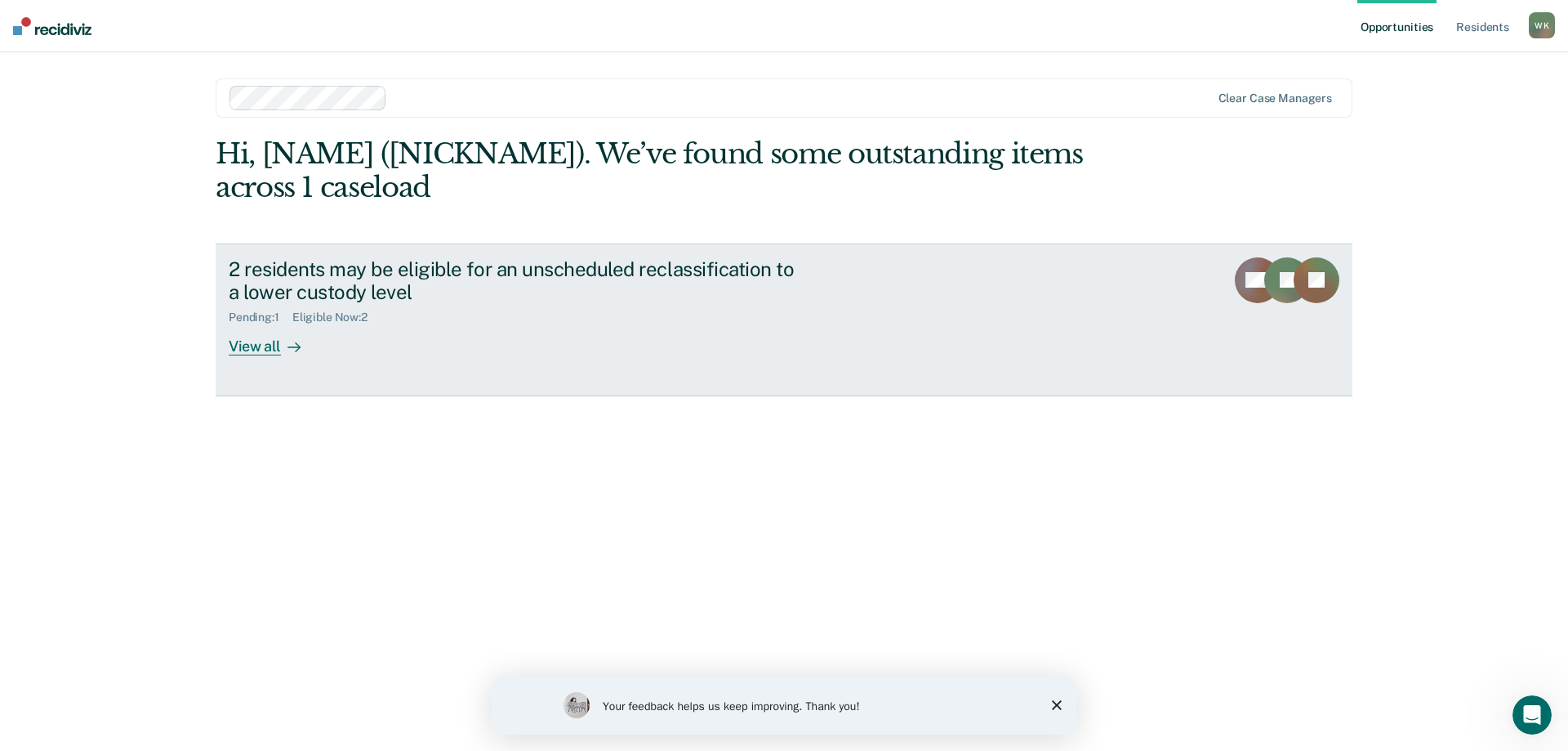 click on "View all" at bounding box center (274, 340) 